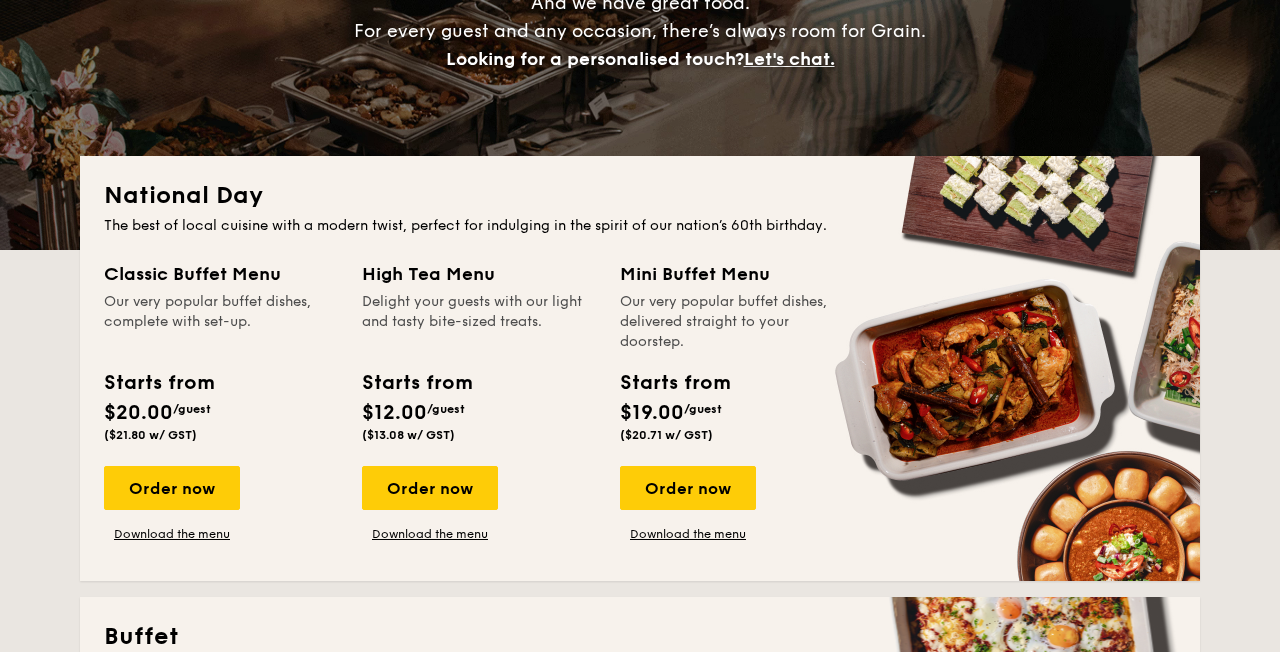 scroll, scrollTop: 333, scrollLeft: 0, axis: vertical 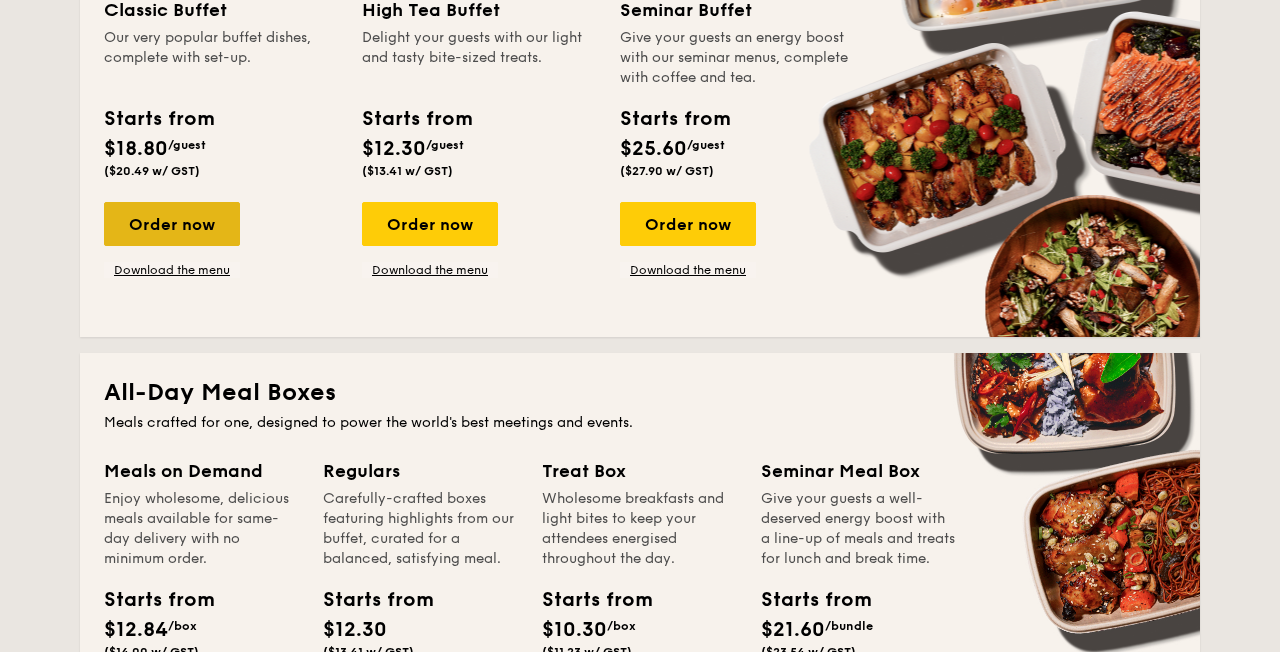 click on "Order now" at bounding box center [172, 224] 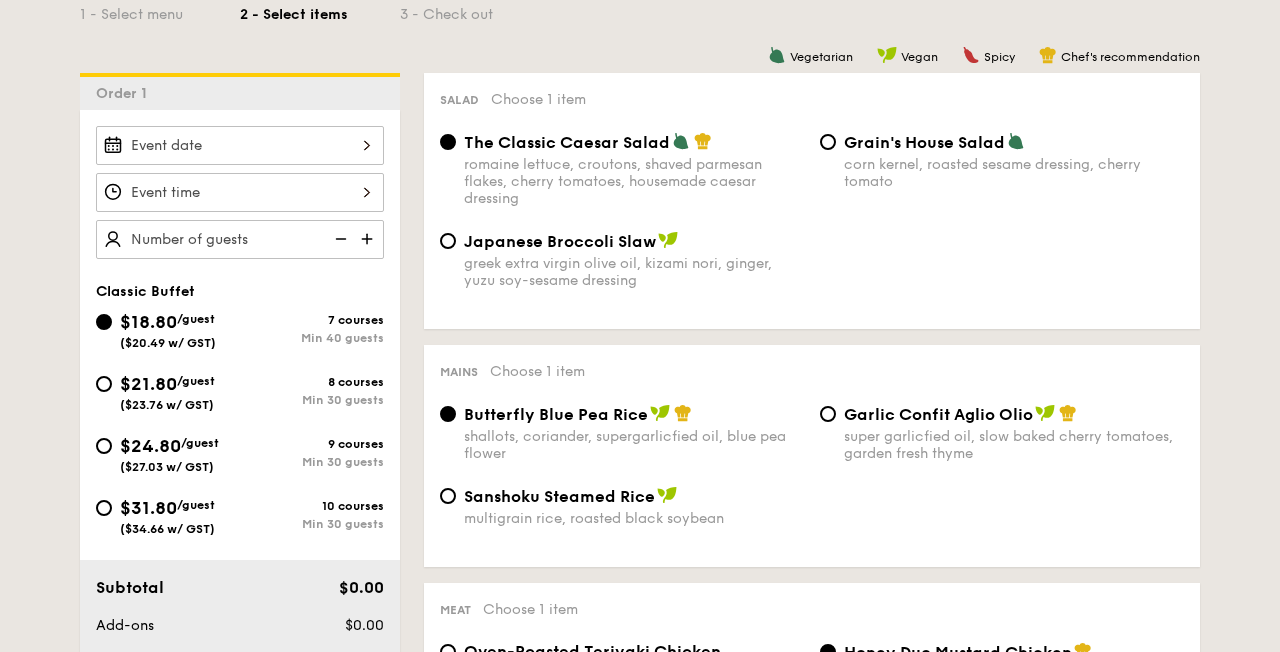 scroll, scrollTop: 494, scrollLeft: 0, axis: vertical 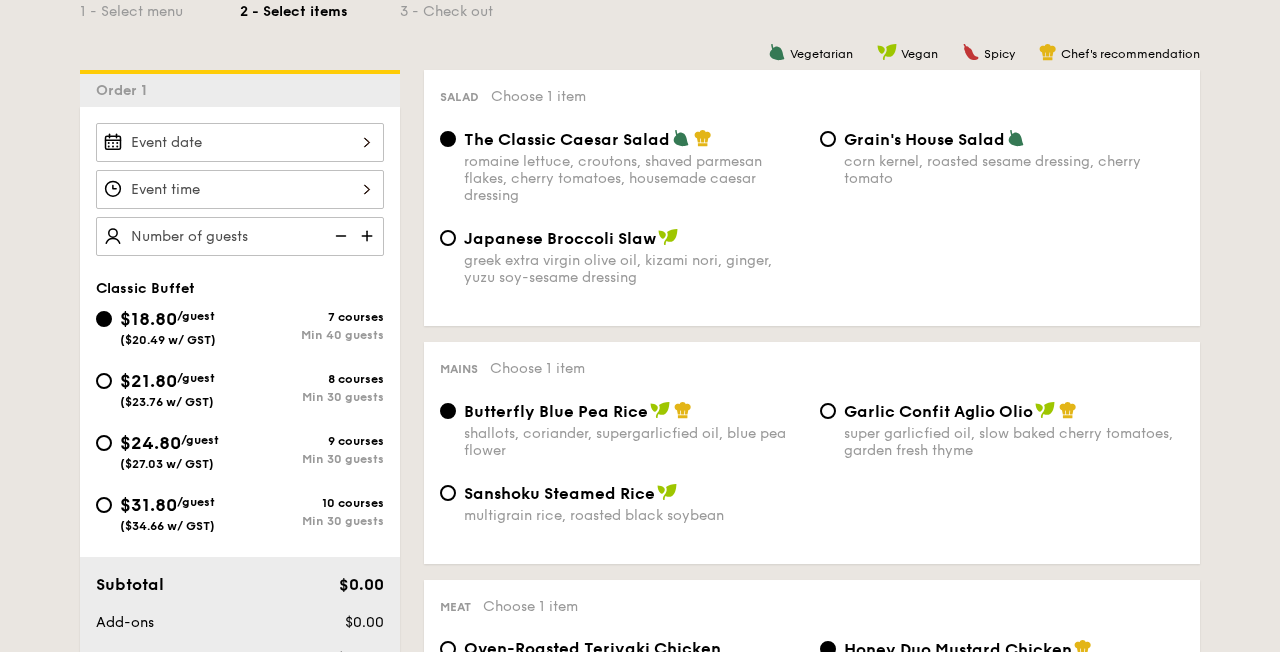 click at bounding box center [240, 142] 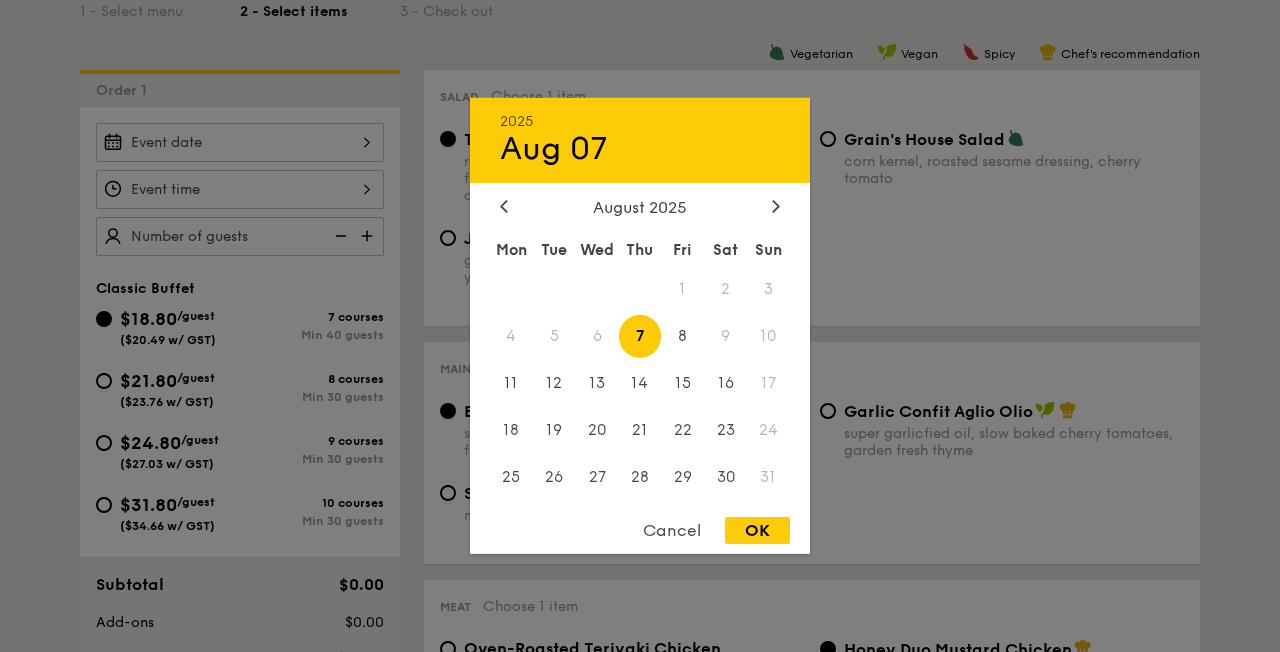 click on "August 2025" at bounding box center (640, 207) 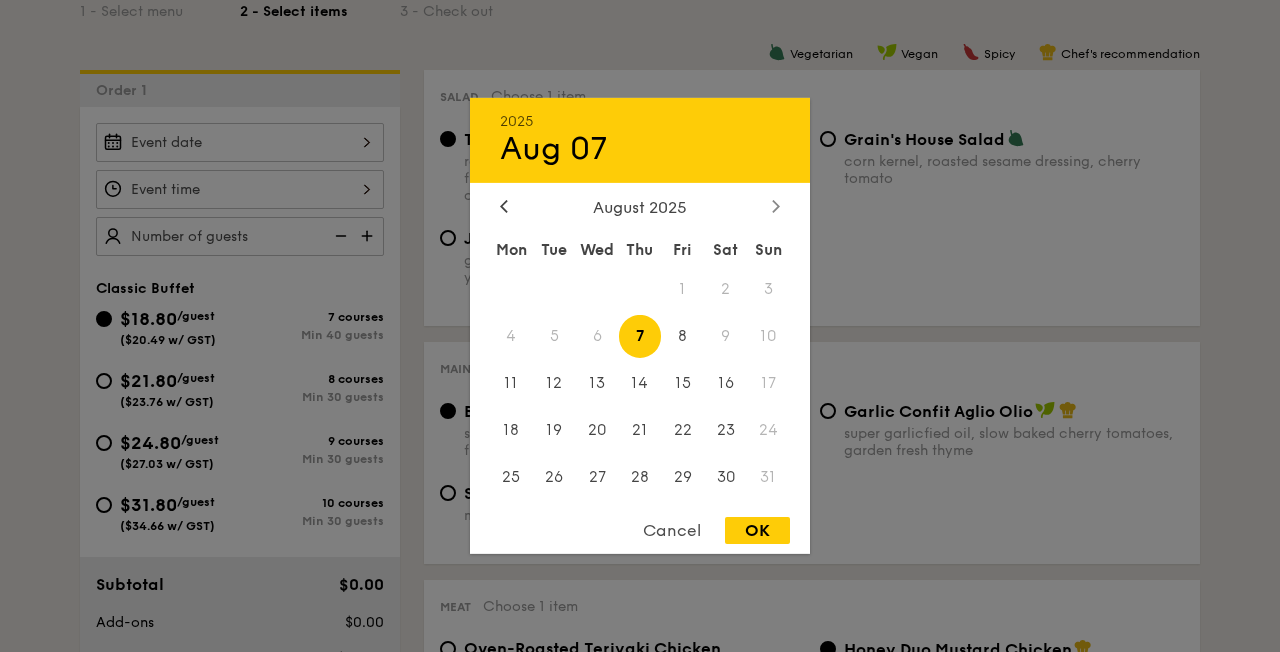 click at bounding box center [776, 207] 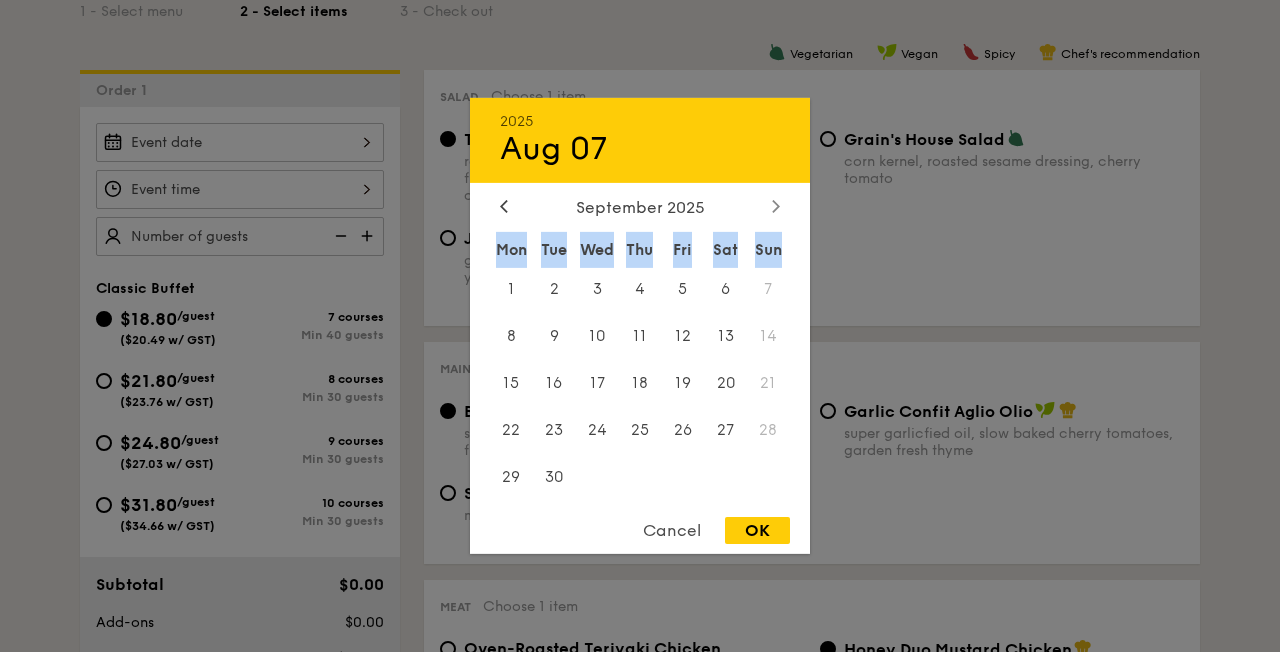 click at bounding box center (776, 207) 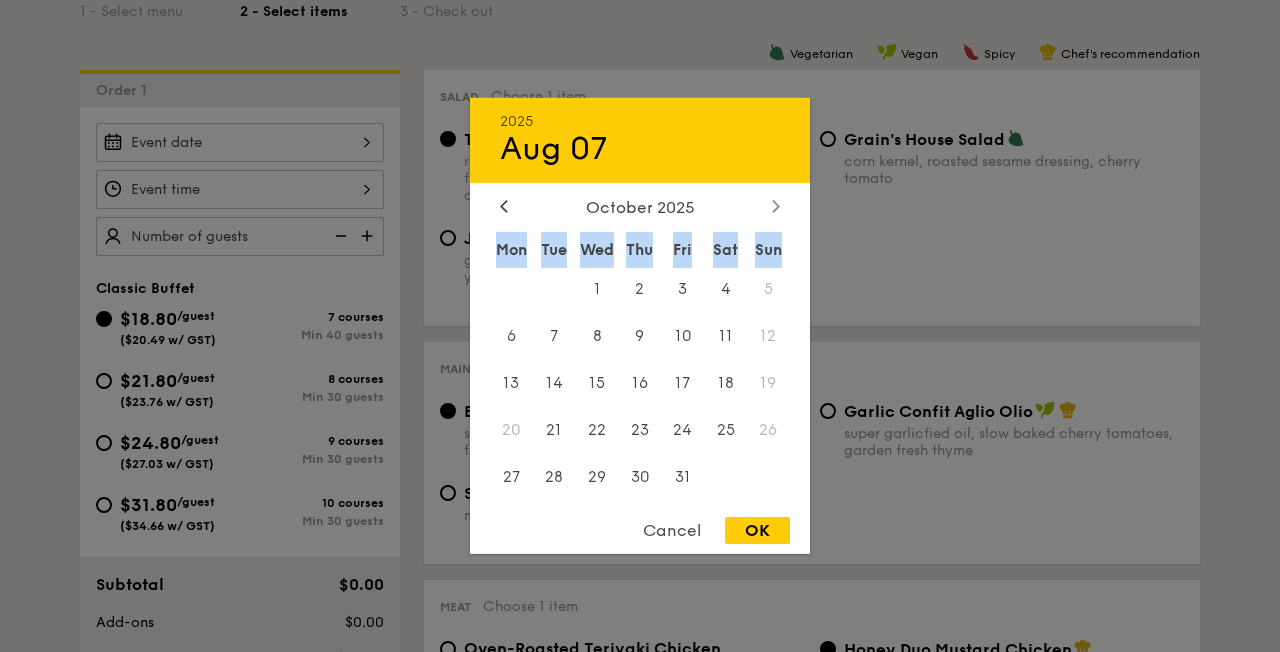 click at bounding box center [776, 207] 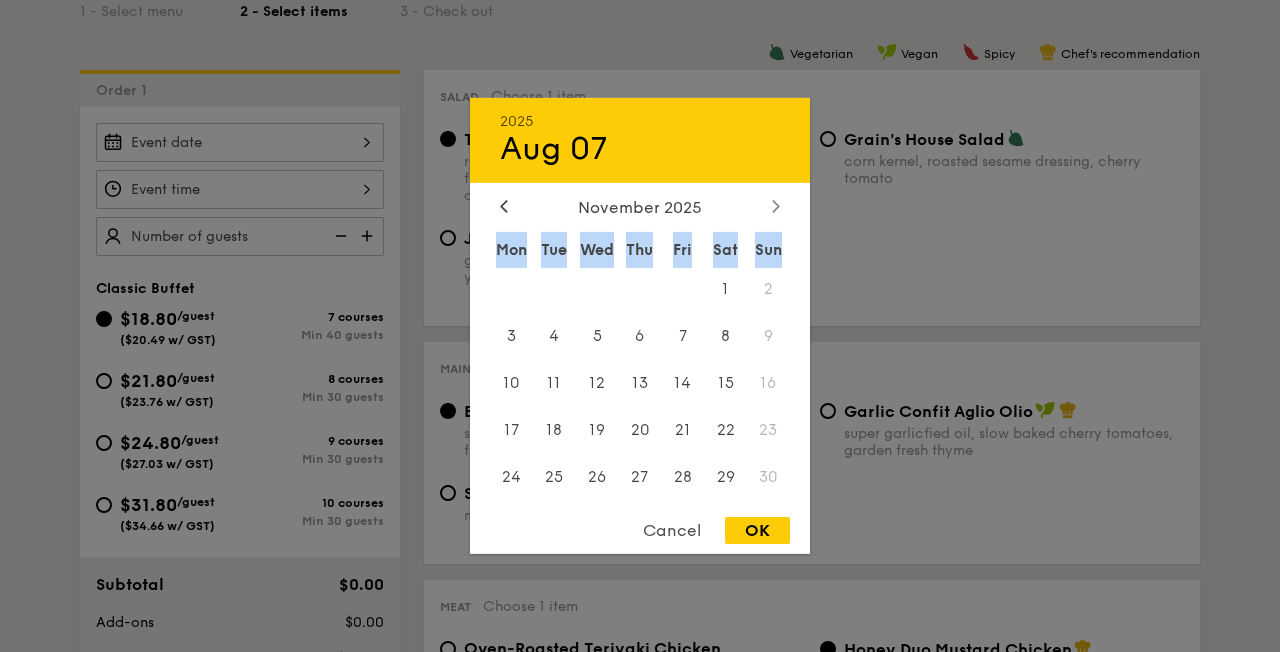click at bounding box center [776, 207] 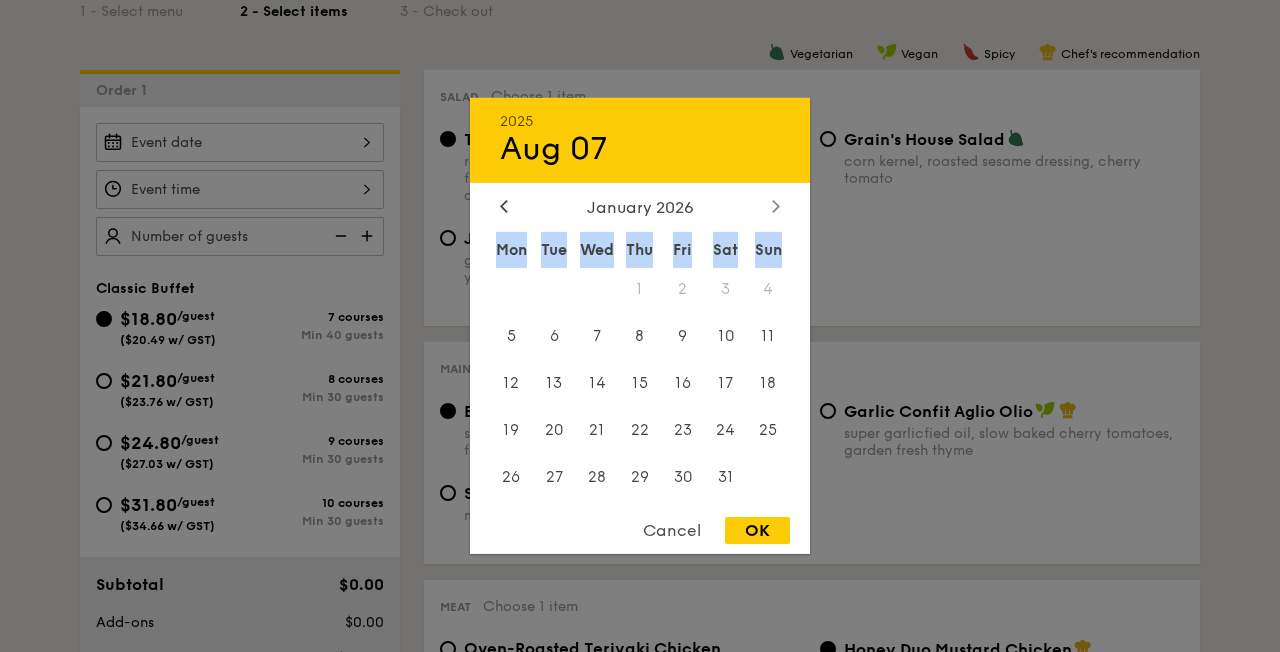 click at bounding box center (776, 207) 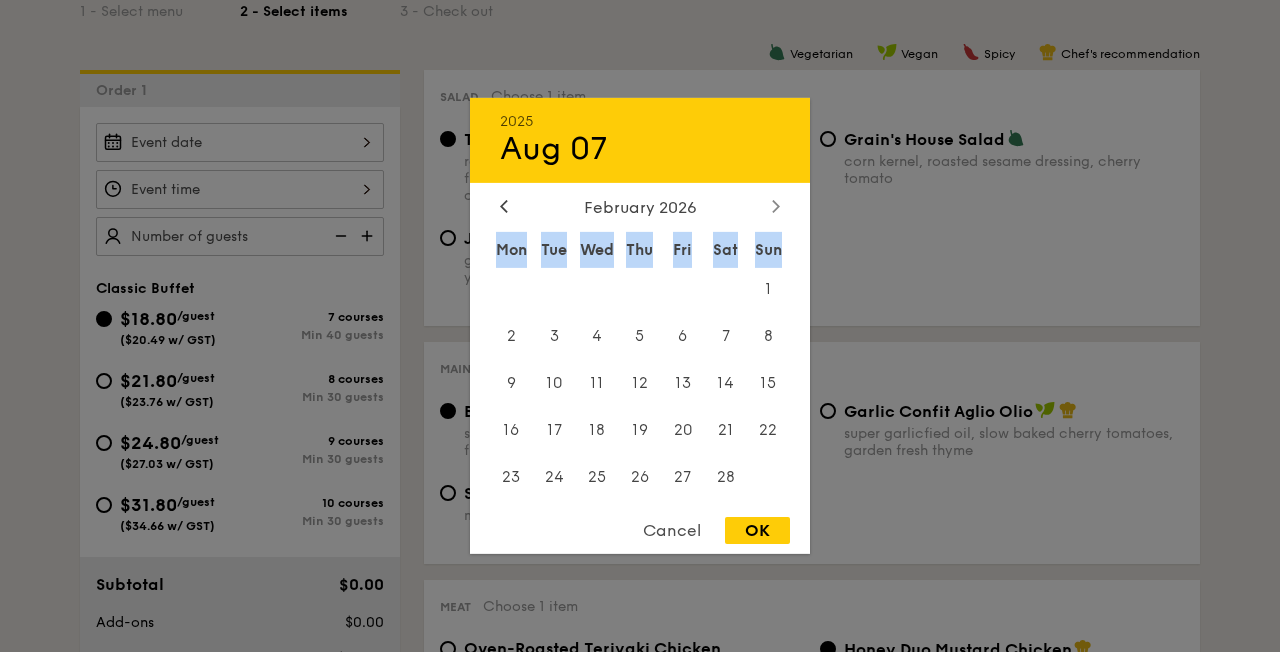 click at bounding box center (776, 207) 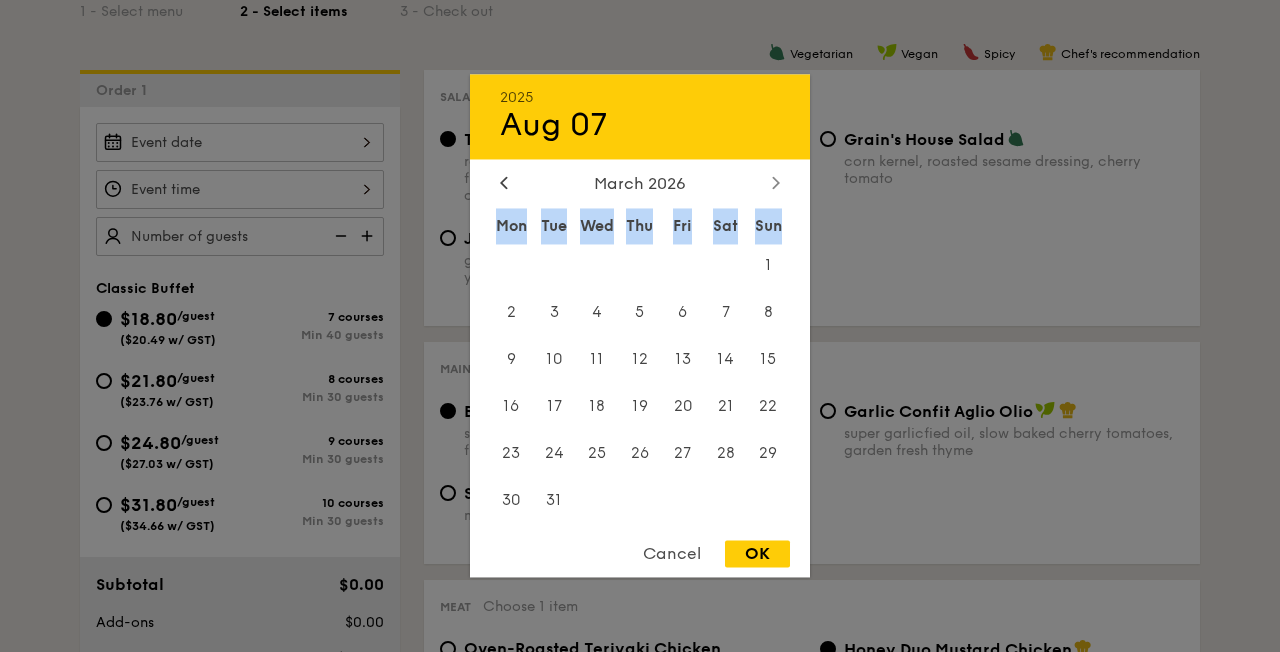 click on "March 2026     Mon Tue Wed Thu Fri Sat Sun   1 2 3 4 5 6 7 8 9 10 11 12 13 14 15 16 17 18 19 20 21 22 23 24 25 26 27 28 29 30 31" at bounding box center [640, 349] 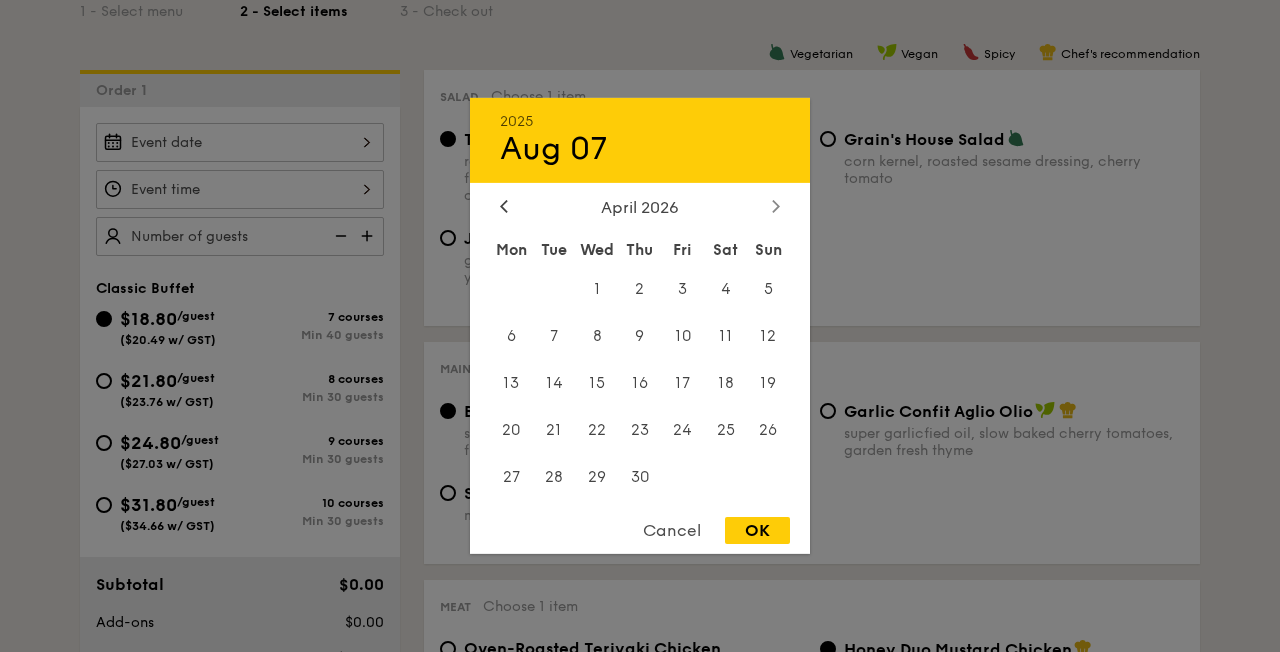 click 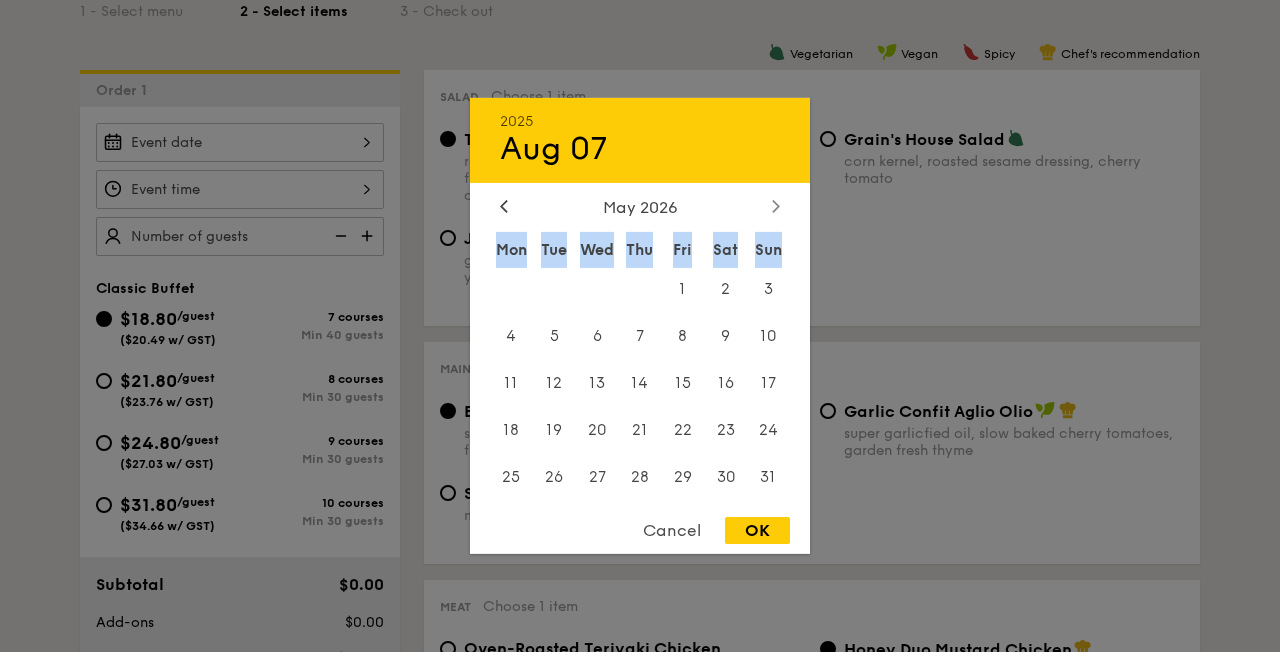 click 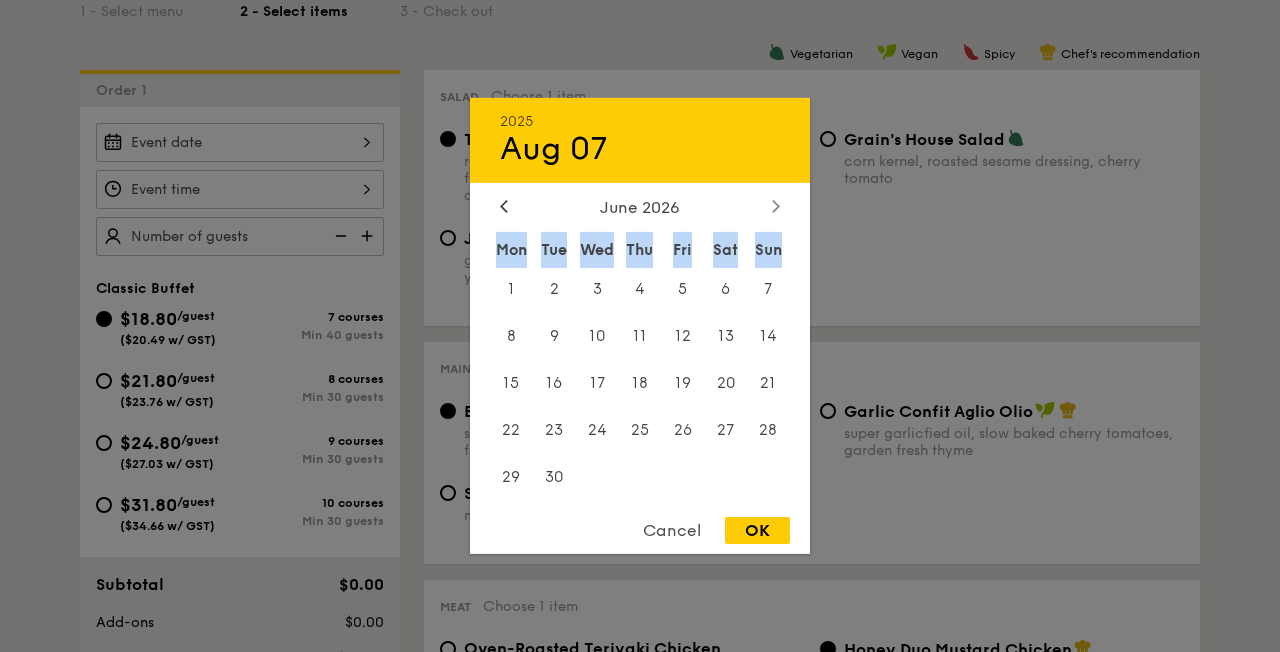 click 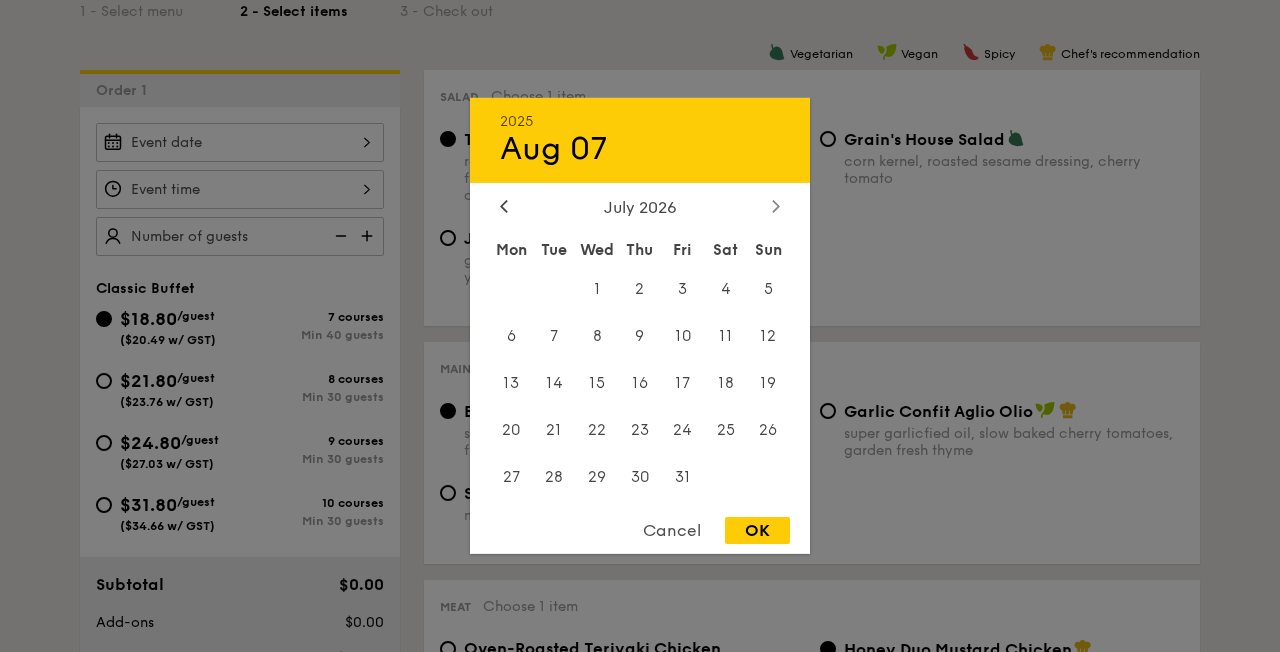 click 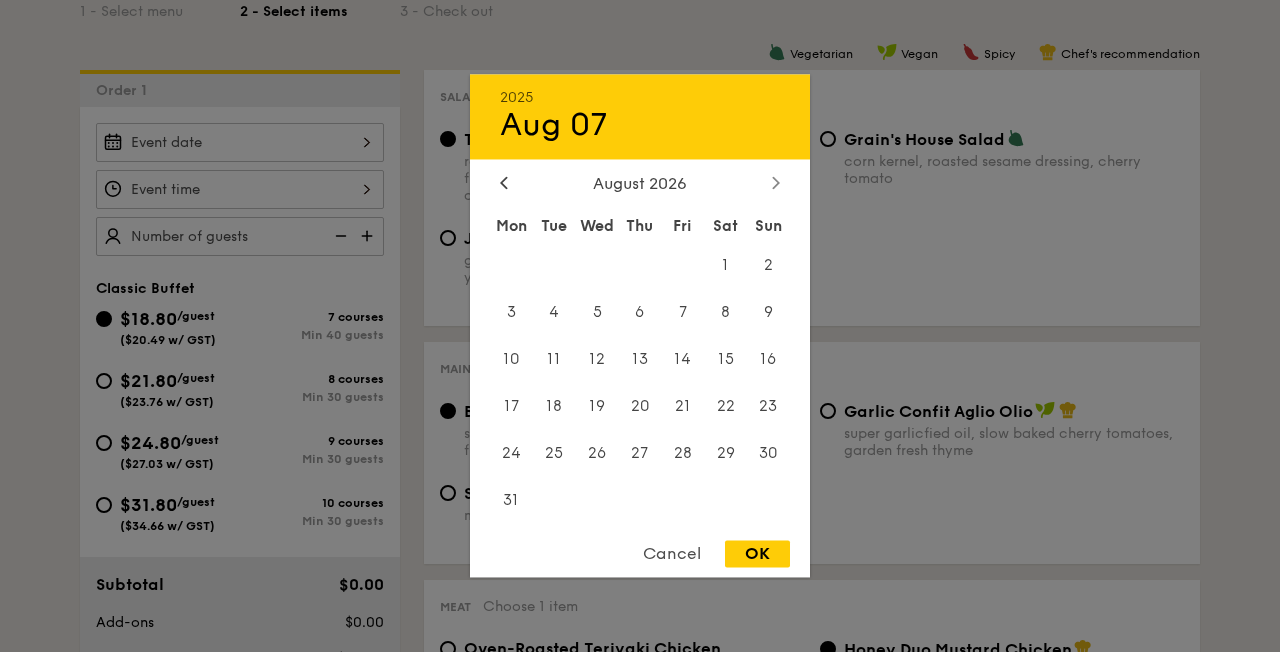 click at bounding box center [776, 183] 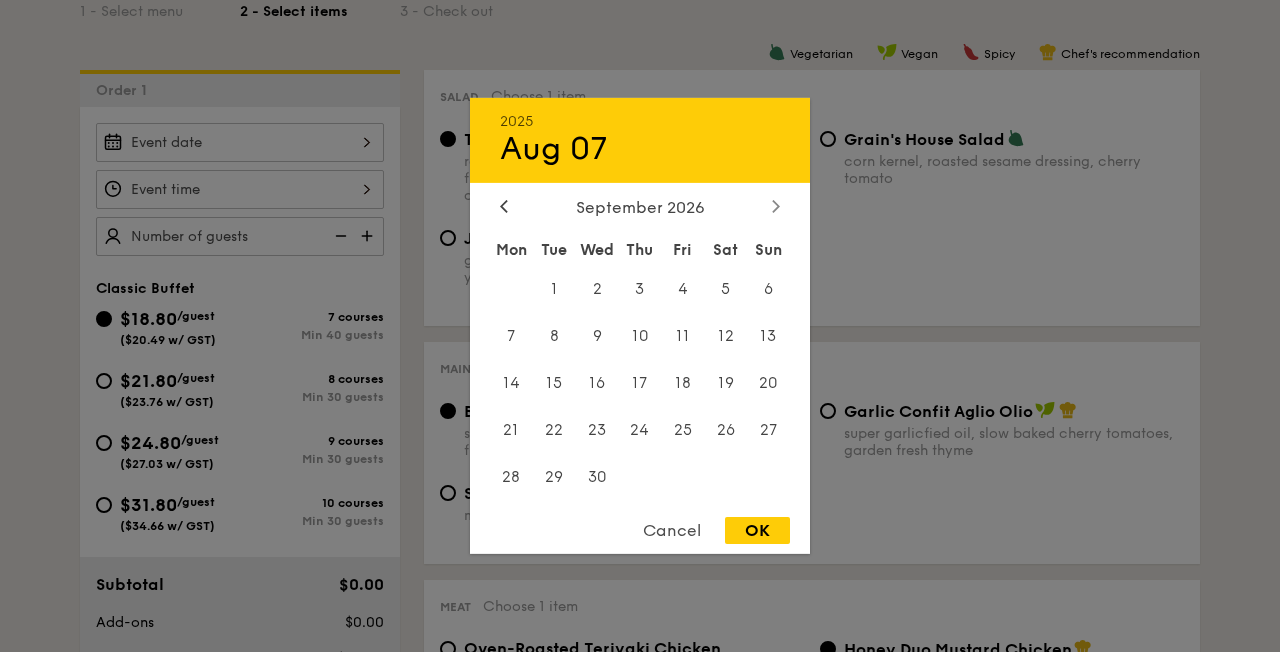 click 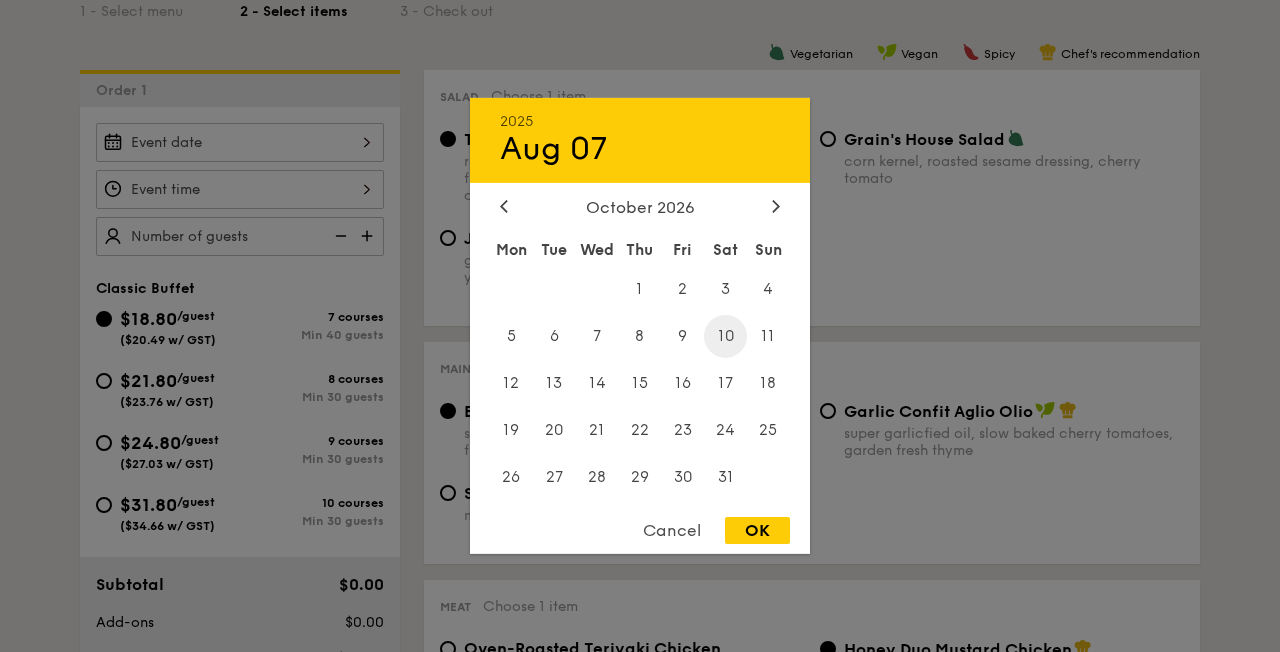 click on "10" at bounding box center (725, 336) 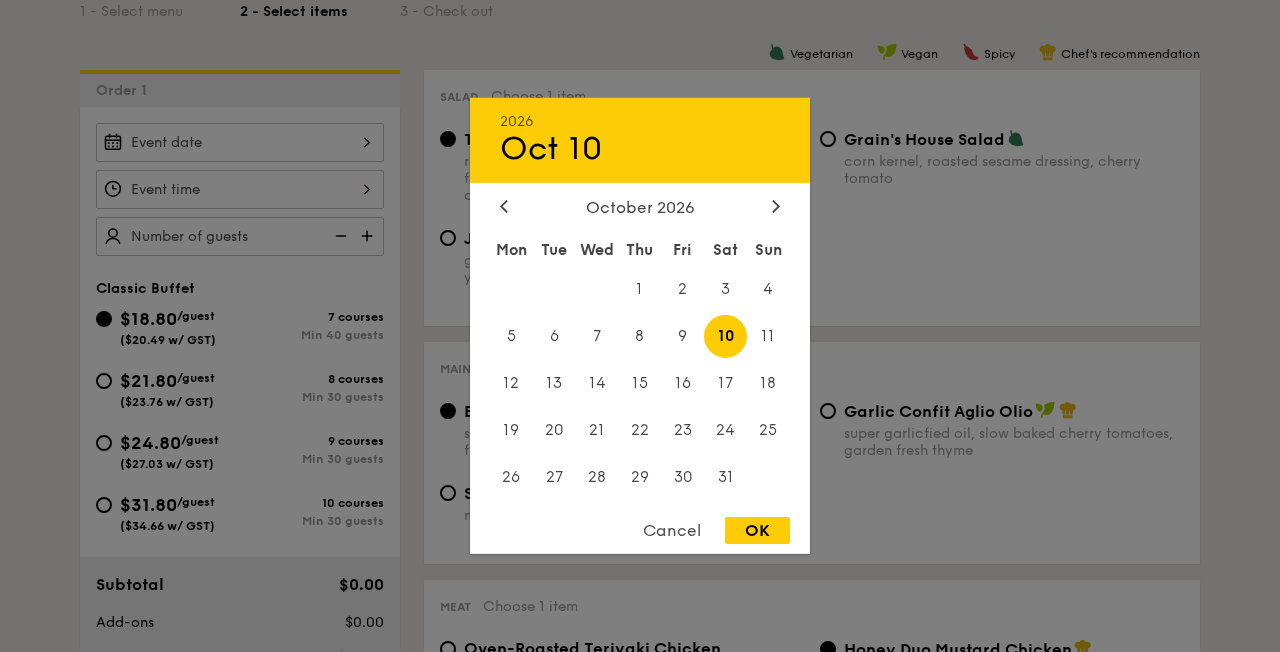 click on "OK" at bounding box center [757, 530] 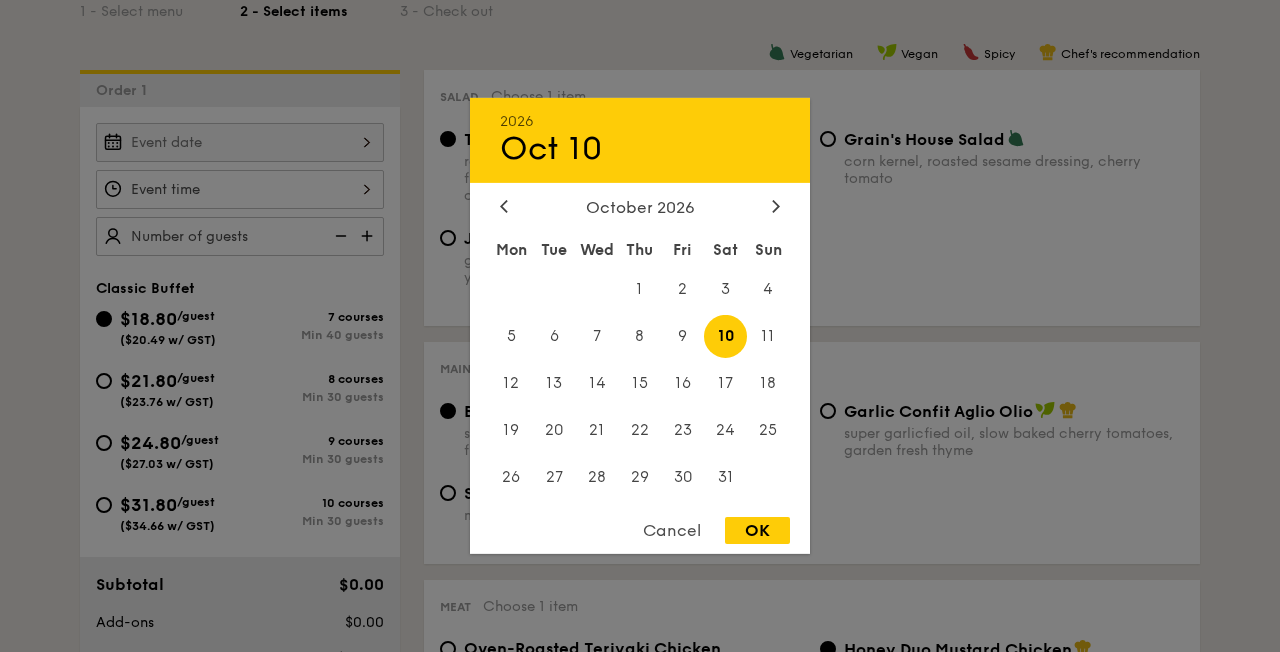 type on "Oct 10, 2026" 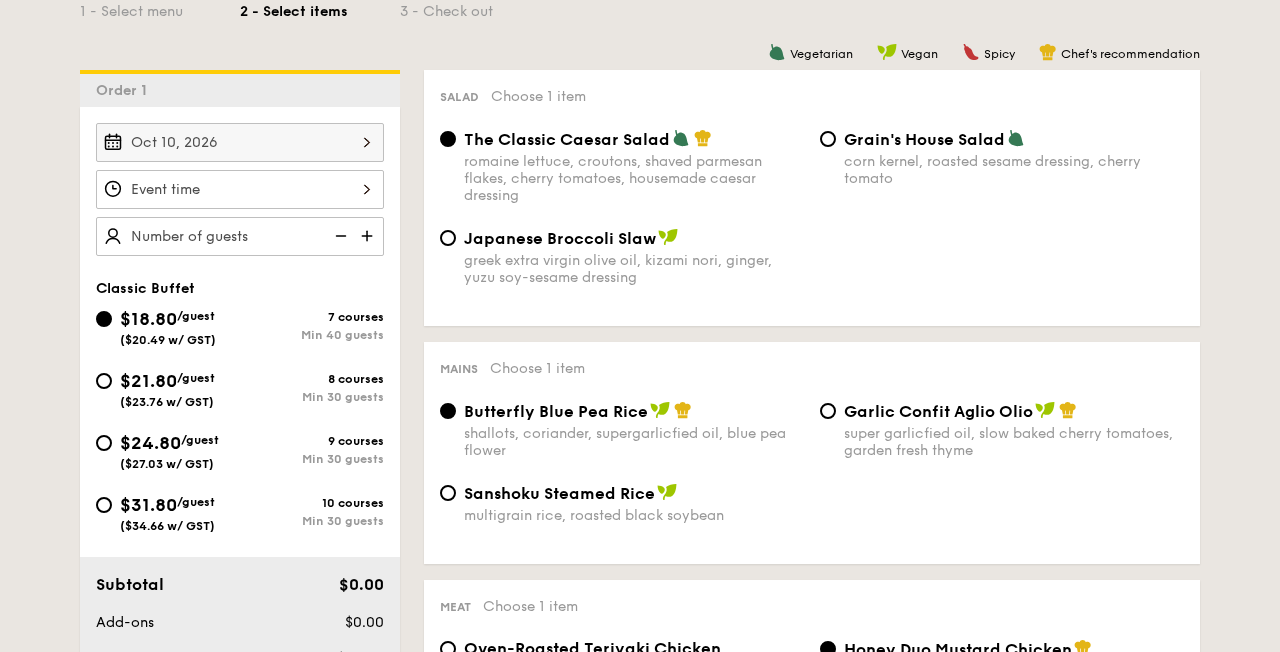 click on "12 1 2 3 4 5 6 7 8 9 10 11   00 15 30 45   am   pm   Cancel   OK" at bounding box center (240, 189) 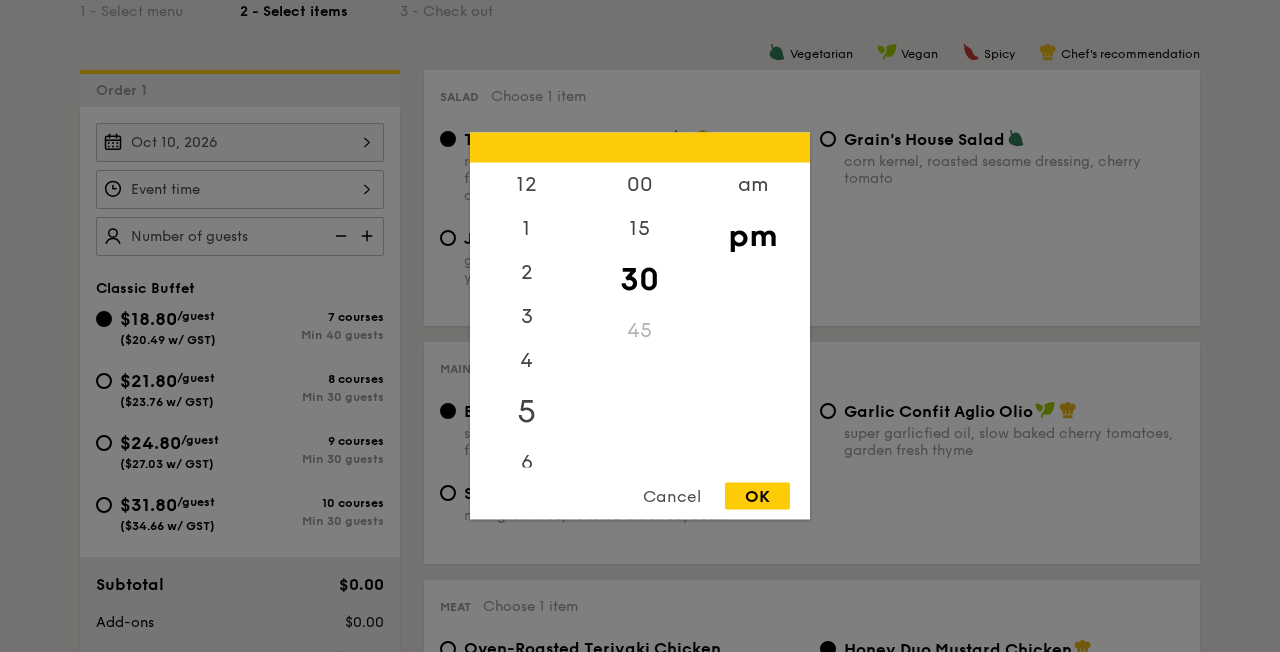 scroll, scrollTop: 0, scrollLeft: 0, axis: both 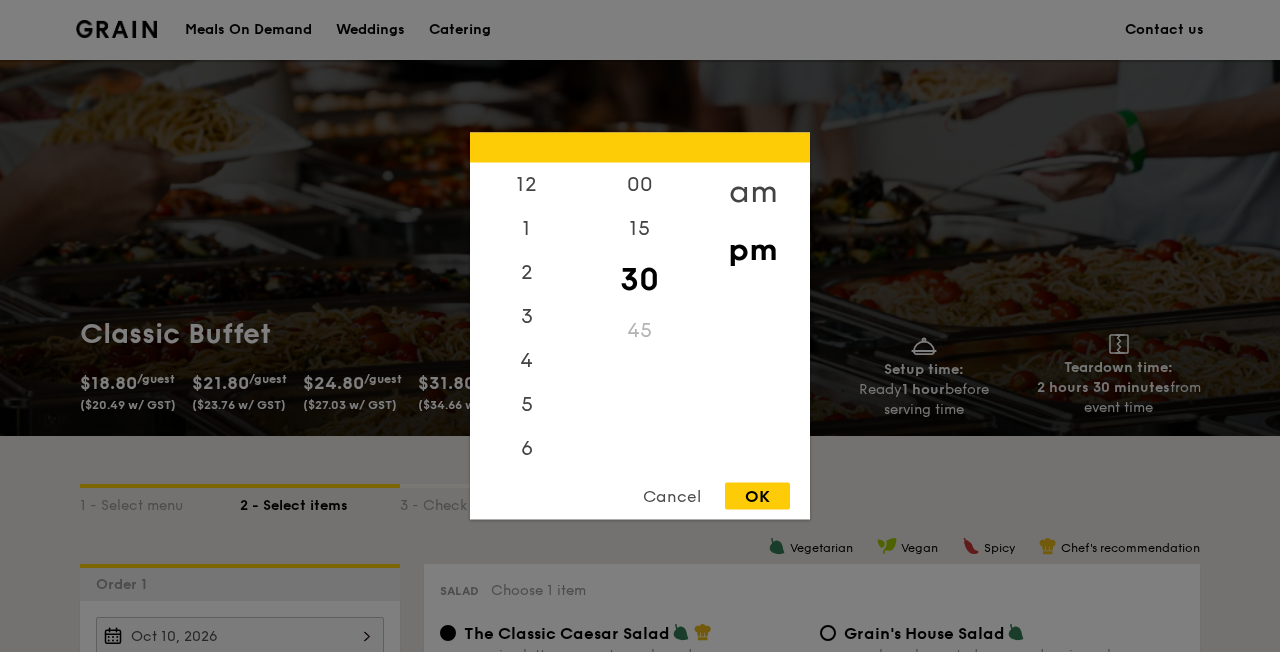 click on "am" at bounding box center (752, 192) 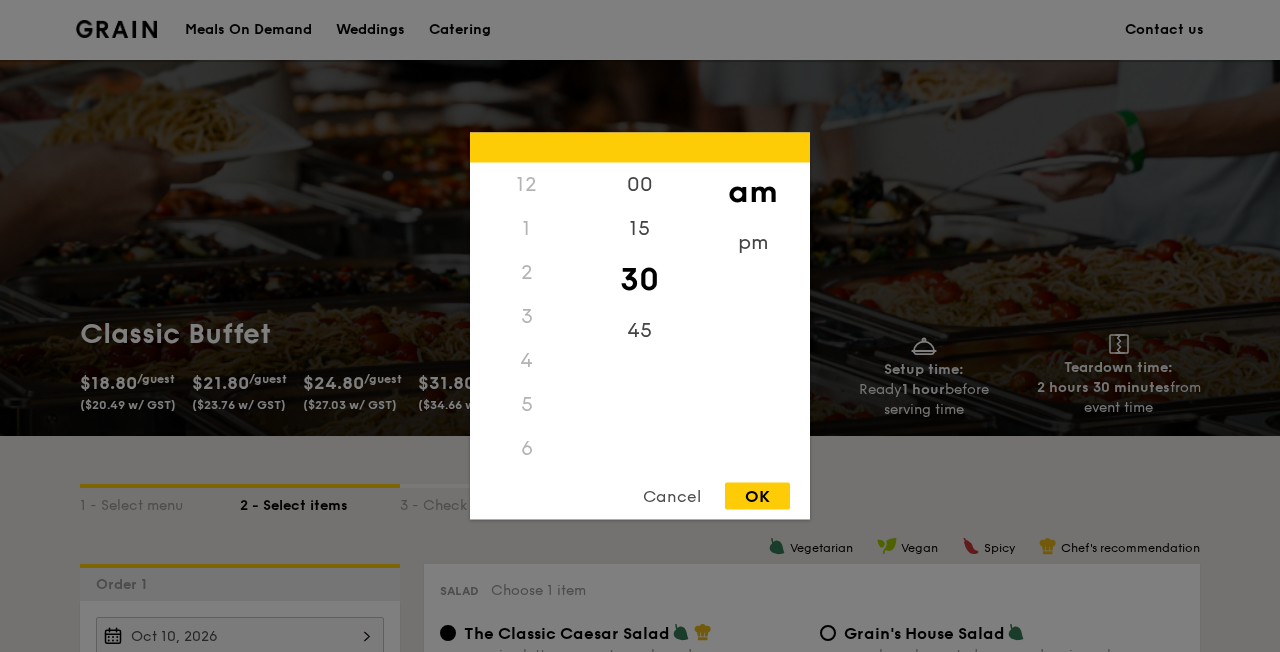 scroll, scrollTop: 0, scrollLeft: 0, axis: both 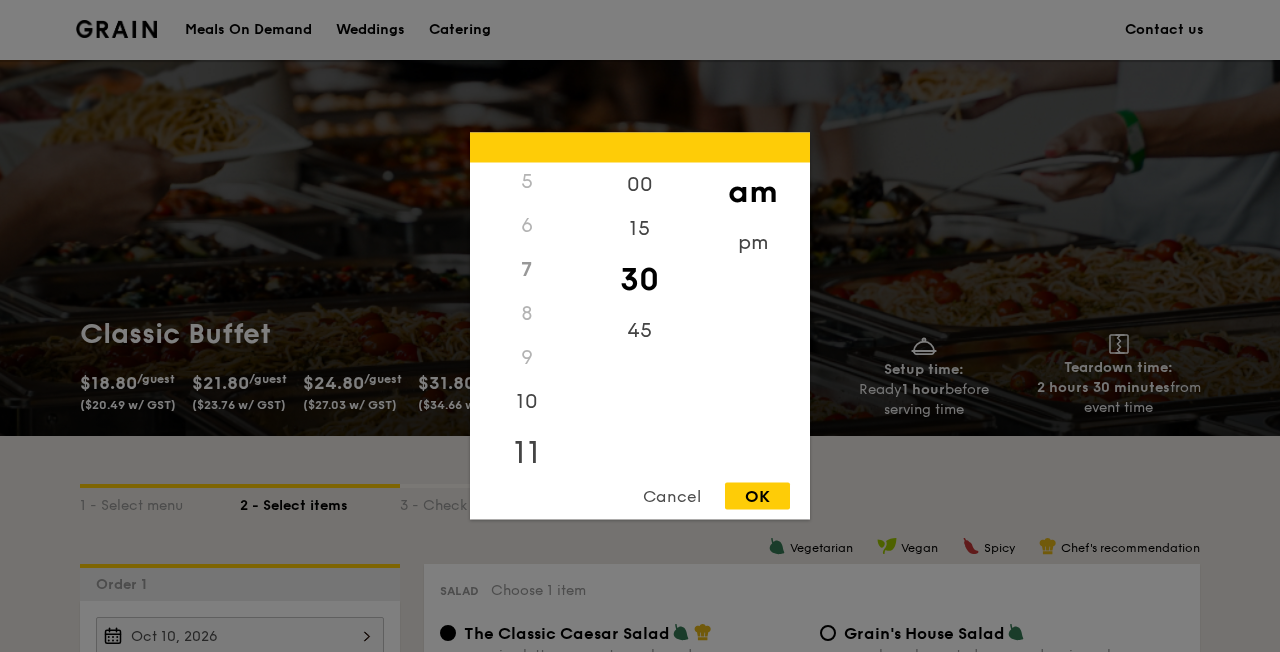 click on "11" at bounding box center (526, 453) 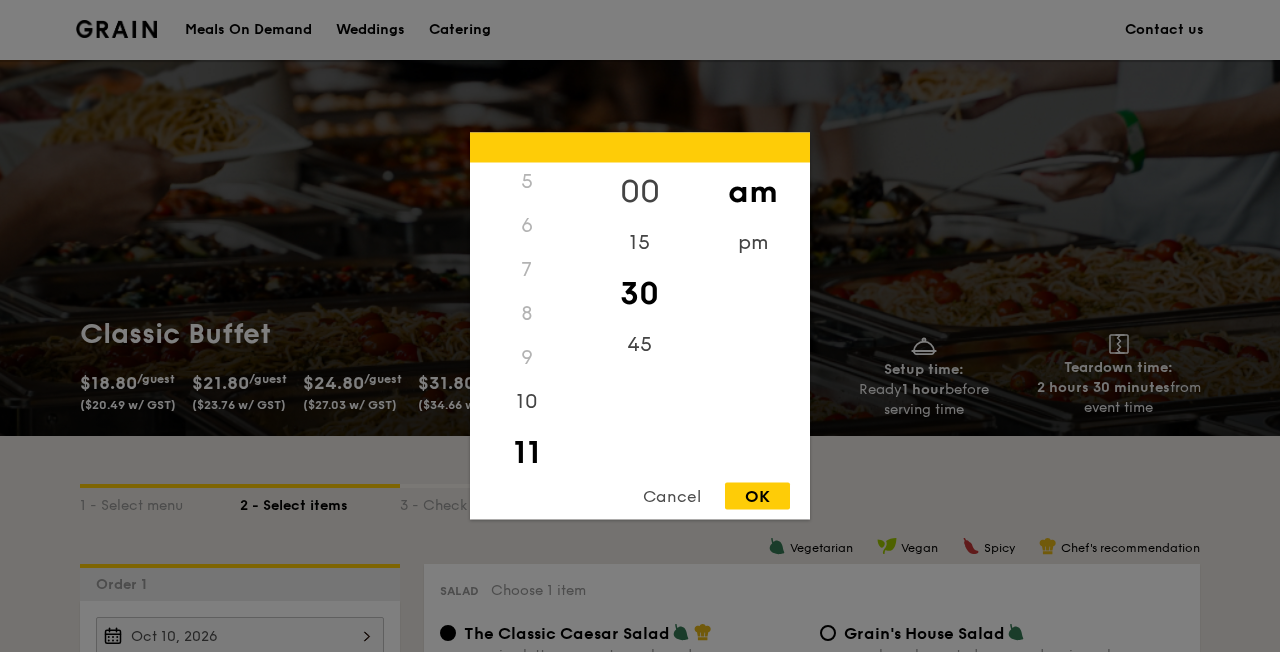click on "00" at bounding box center [639, 192] 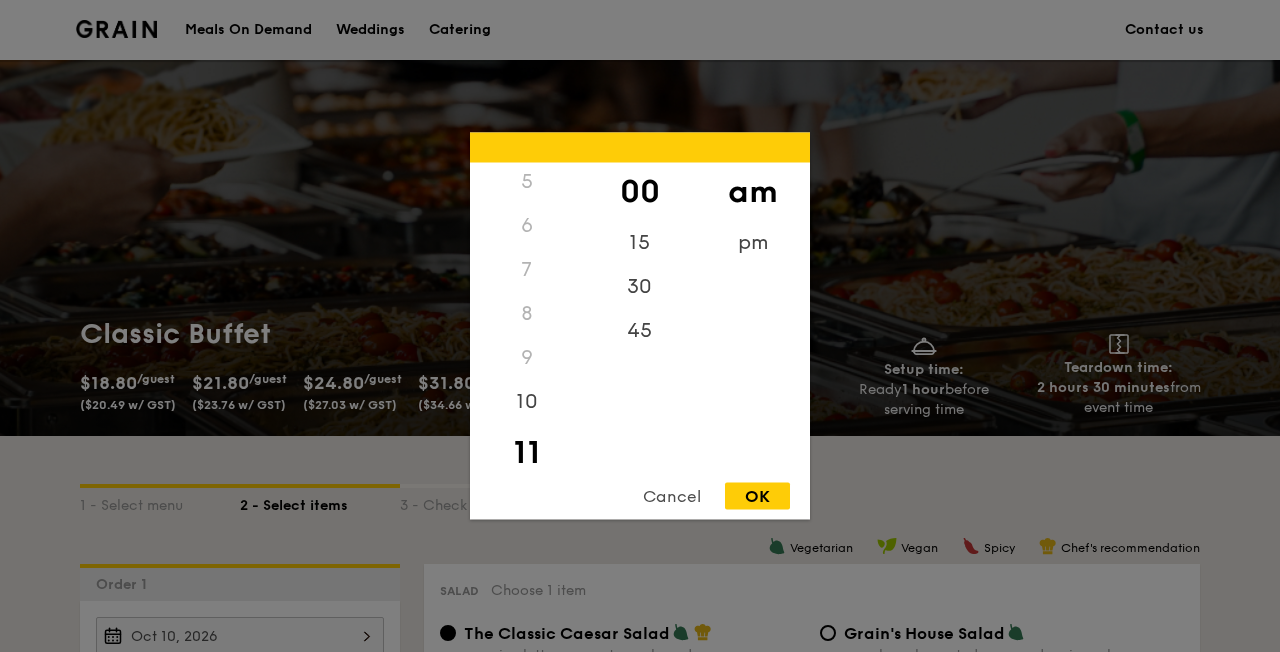 click on "OK" at bounding box center (757, 496) 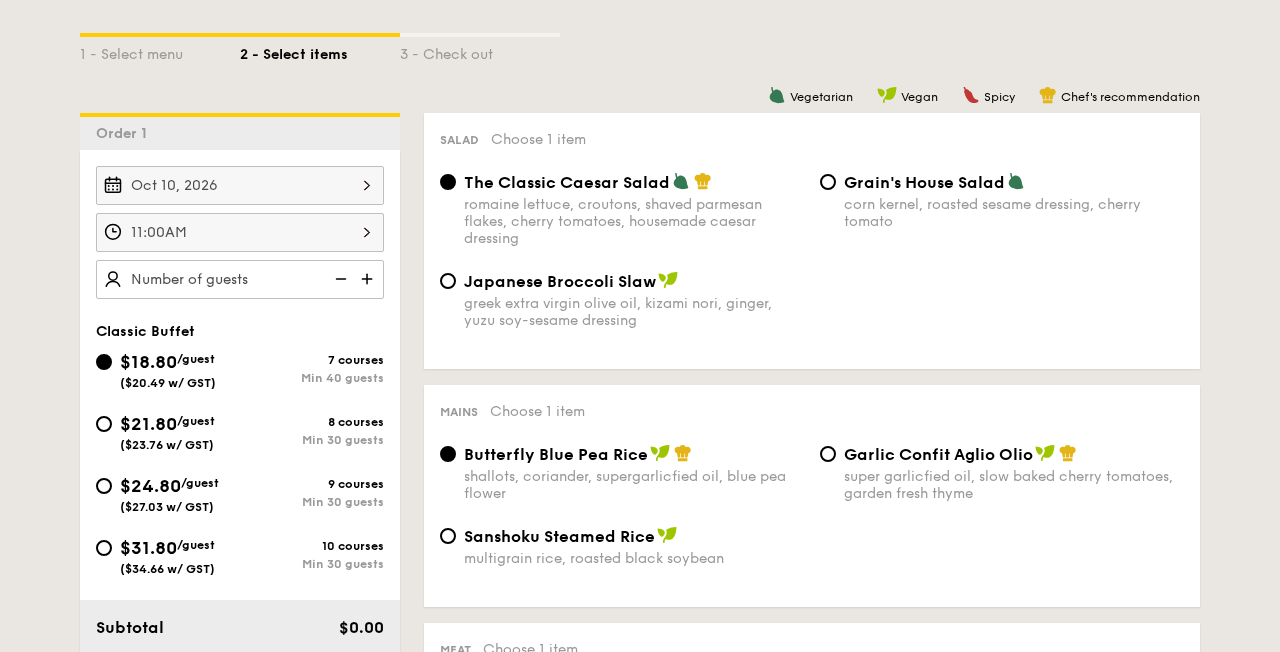 scroll, scrollTop: 456, scrollLeft: 0, axis: vertical 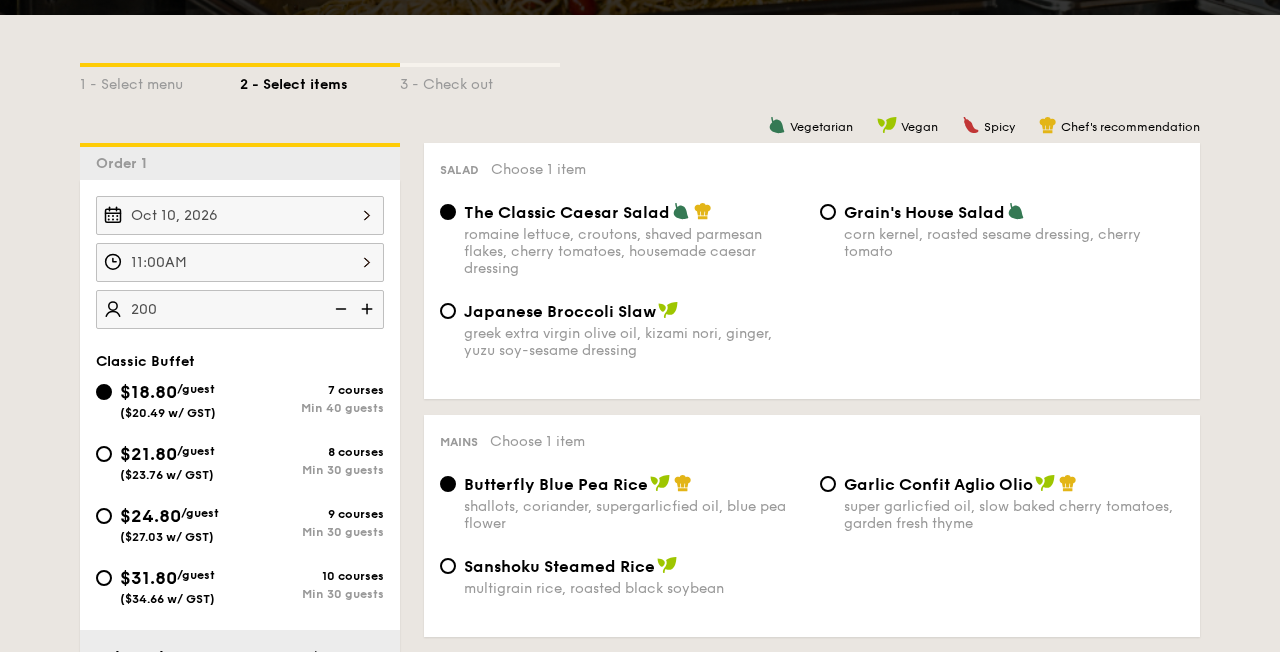 type on "200 guests" 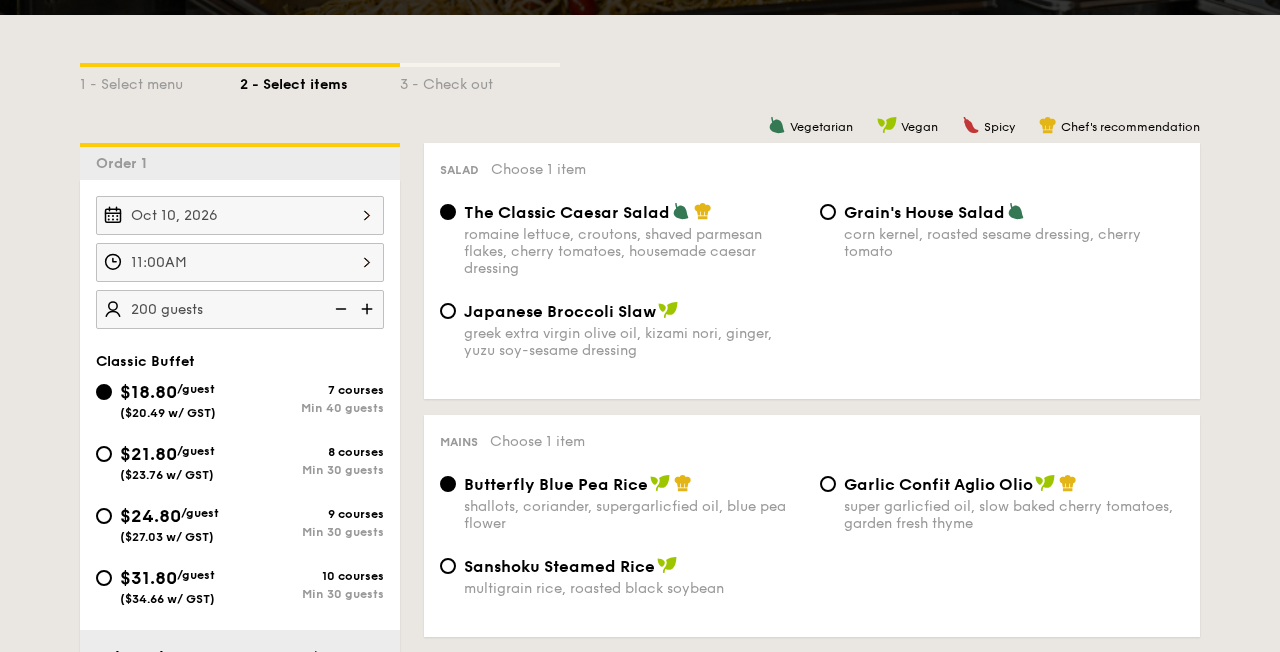 click on "Japanese Broccoli Slaw greek extra virgin olive oil, kizami nori, ginger, yuzu soy-sesame dressing" at bounding box center [622, 330] 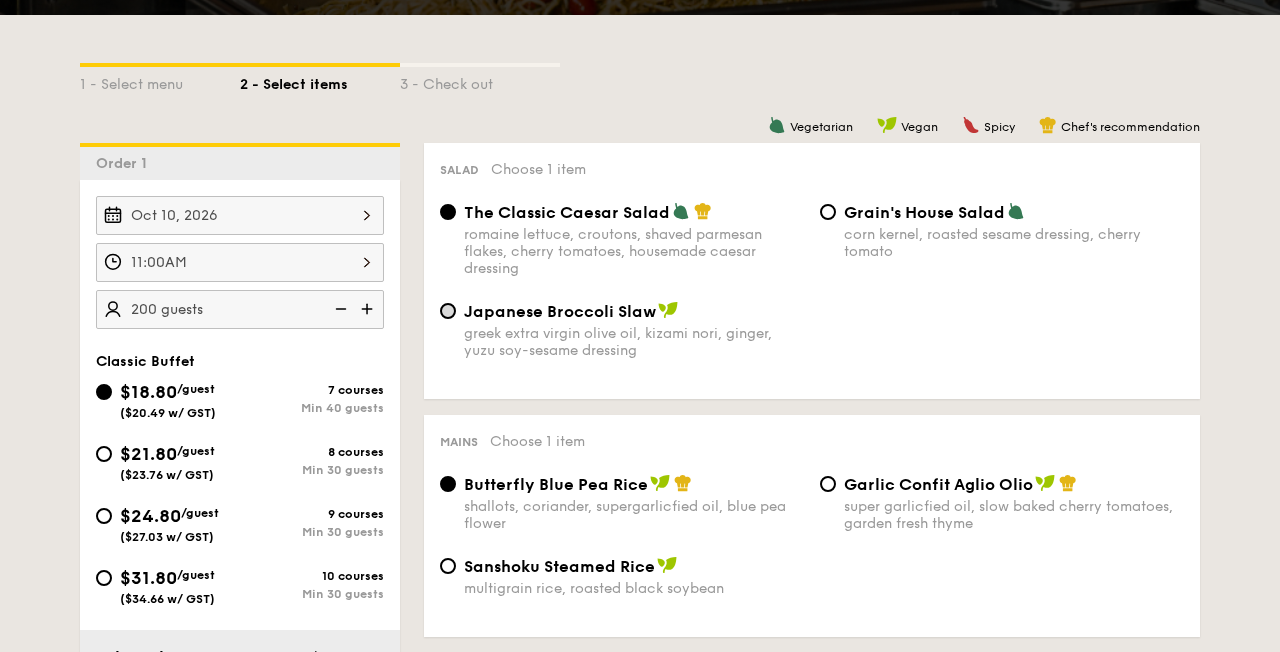 click on "Japanese Broccoli Slaw greek extra virgin olive oil, kizami nori, ginger, yuzu soy-sesame dressing" at bounding box center [448, 311] 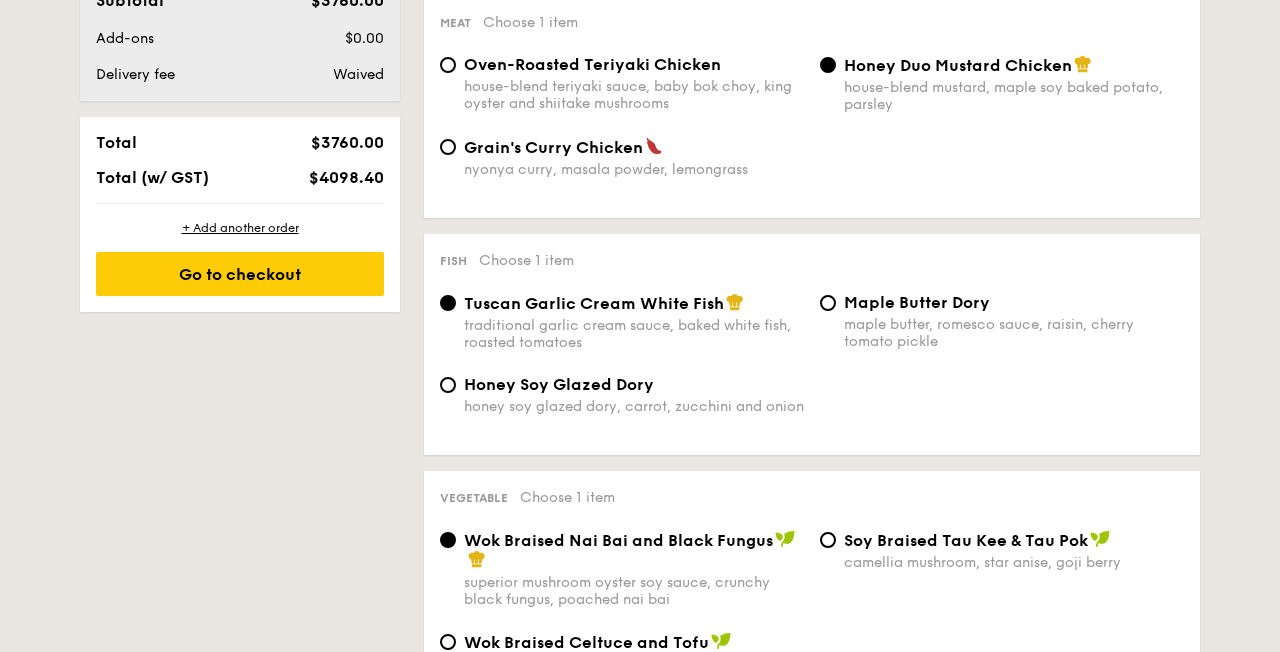 scroll, scrollTop: 1080, scrollLeft: 0, axis: vertical 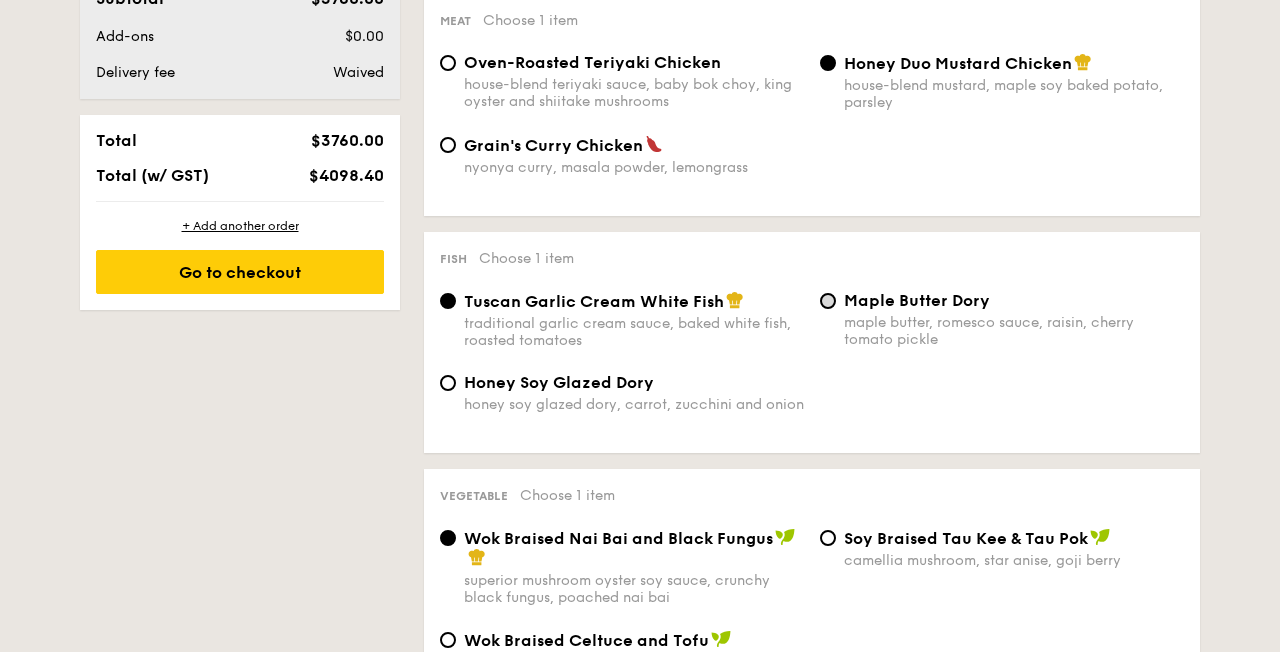 click on "Maple Butter Dory maple butter, romesco sauce, raisin, cherry tomato pickle" at bounding box center [828, 301] 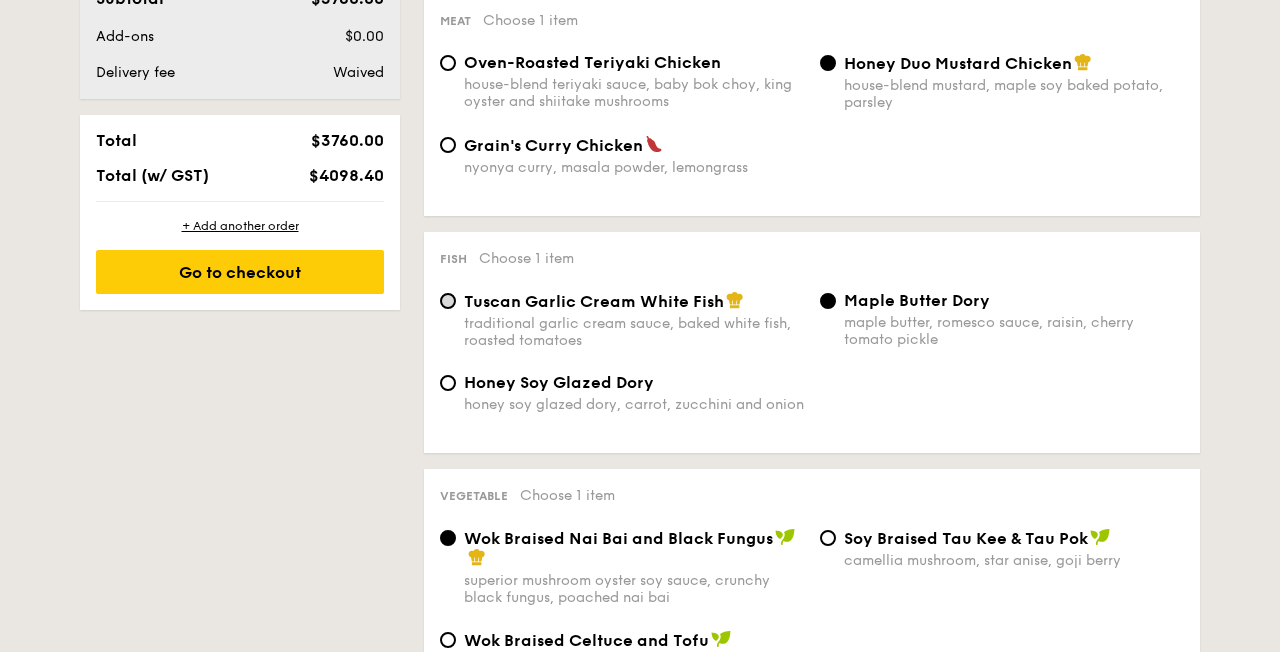 click on "Tuscan Garlic Cream White Fish traditional garlic cream sauce, baked white fish, roasted tomatoes" at bounding box center [448, 301] 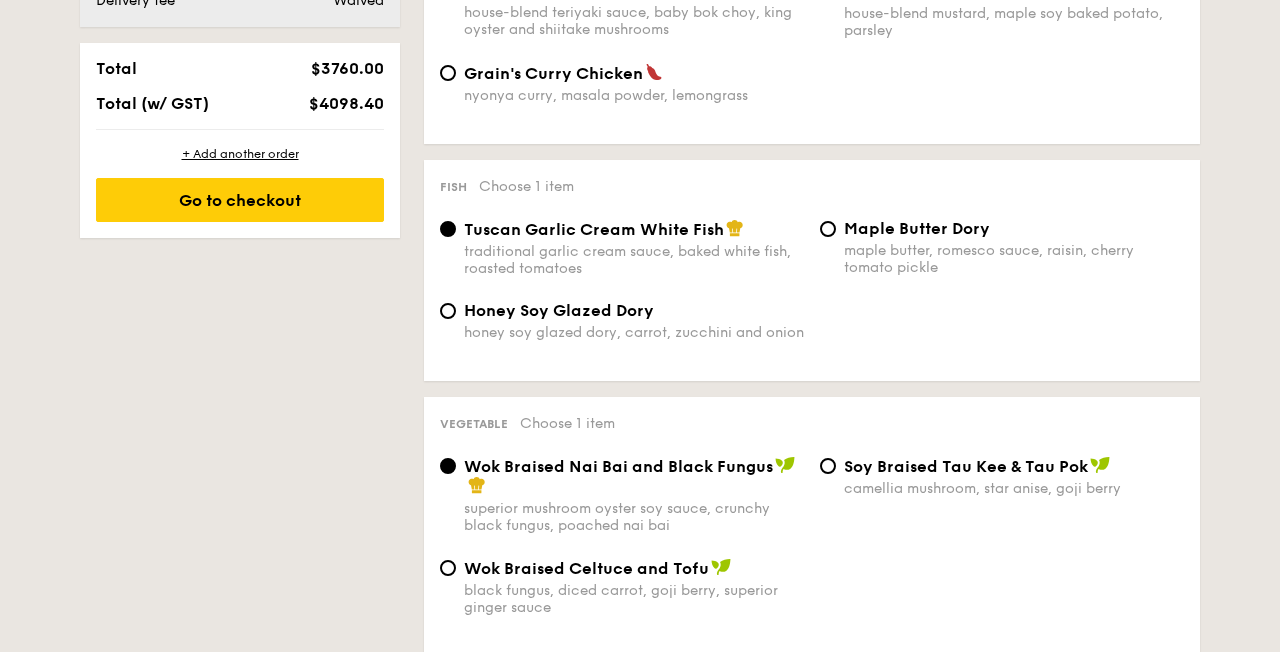scroll, scrollTop: 1156, scrollLeft: 0, axis: vertical 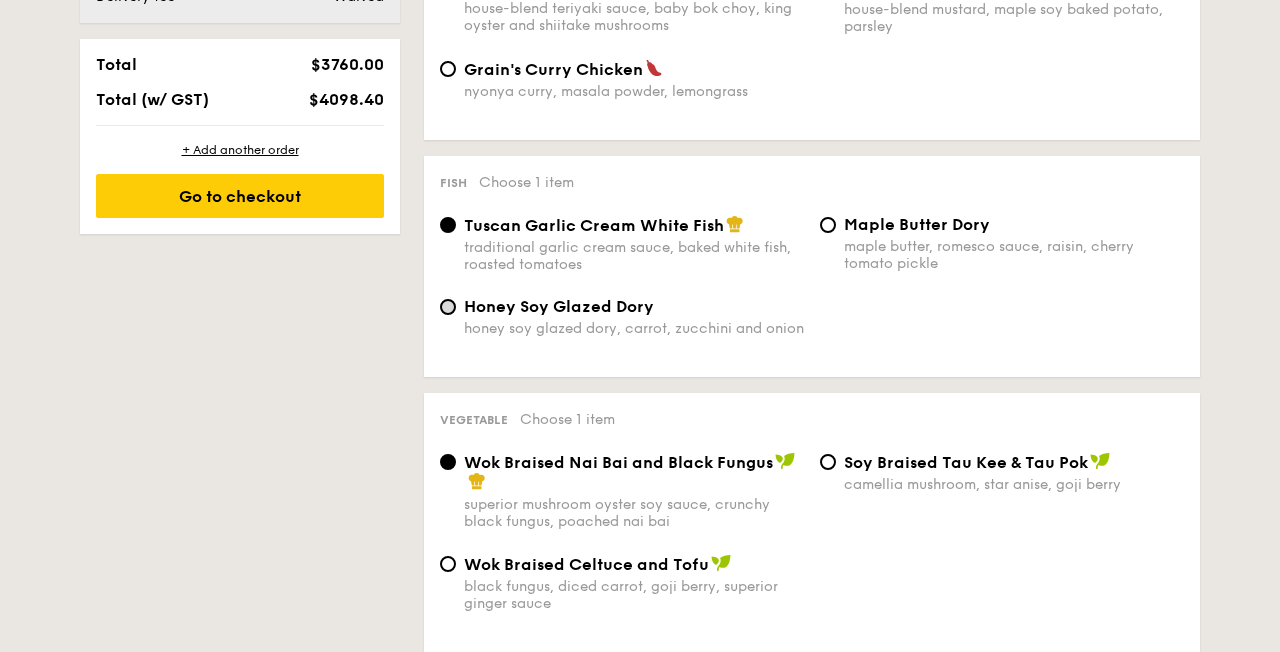 click on "Honey Soy Glazed Dory honey soy glazed dory, carrot, zucchini and onion" at bounding box center [448, 307] 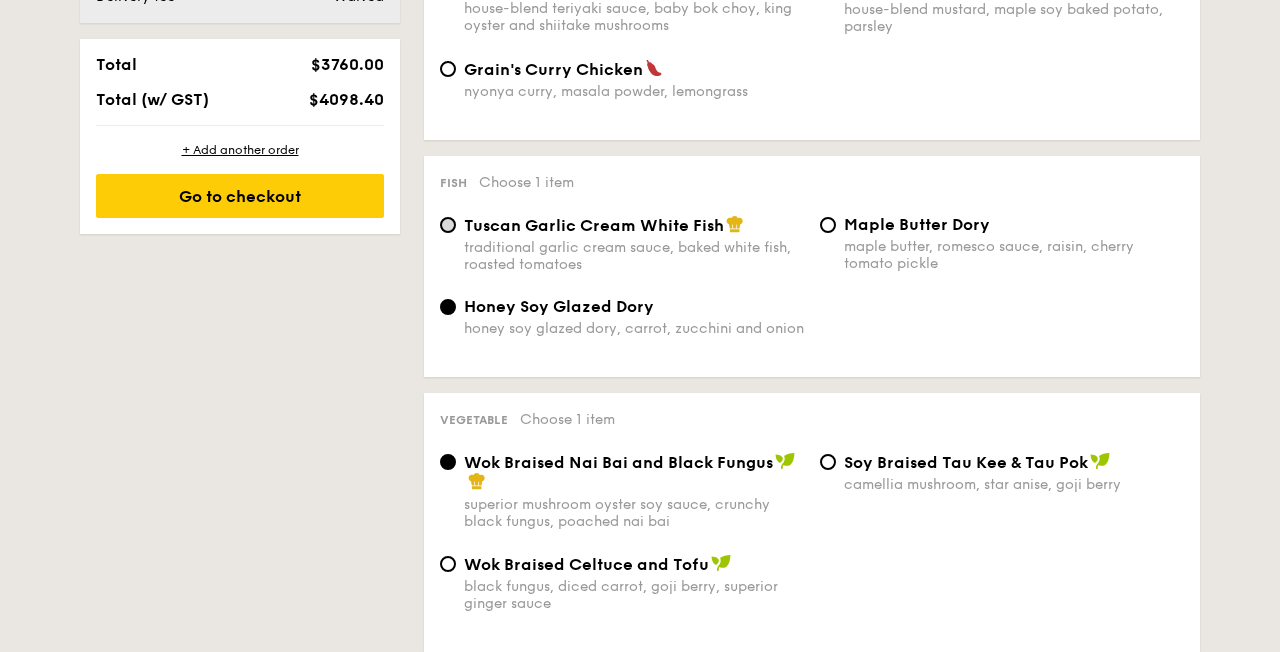 click on "Tuscan Garlic Cream White Fish traditional garlic cream sauce, baked white fish, roasted tomatoes" at bounding box center (448, 225) 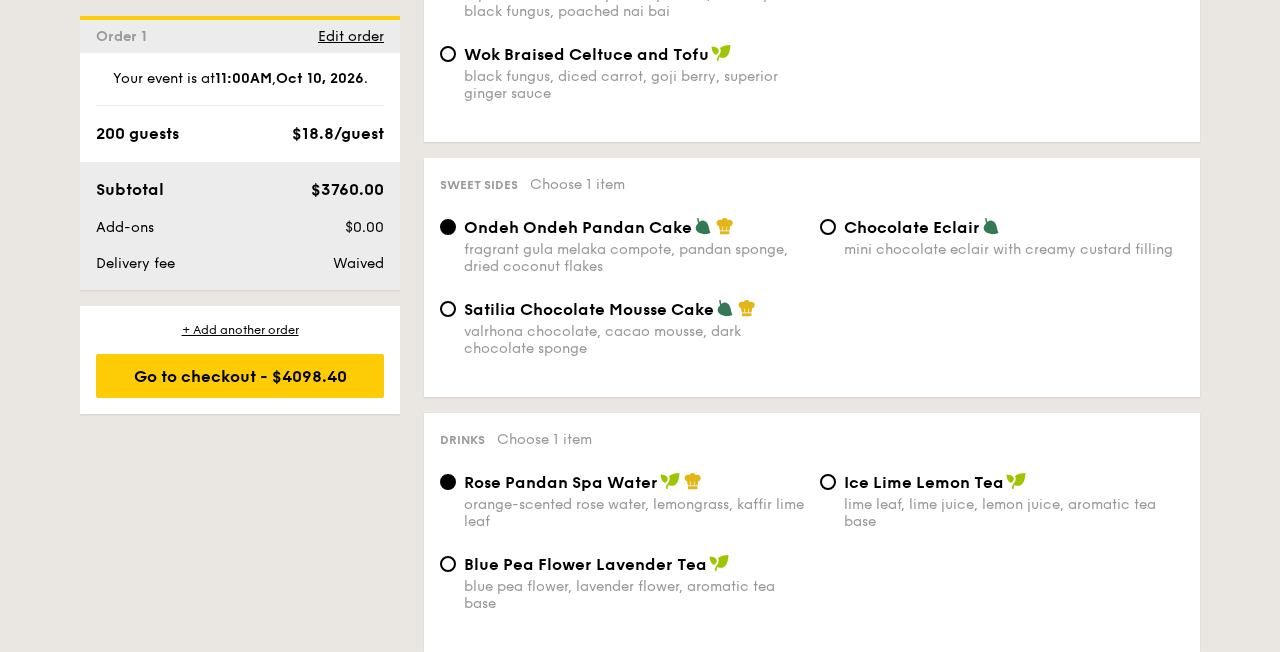 scroll, scrollTop: 1668, scrollLeft: 0, axis: vertical 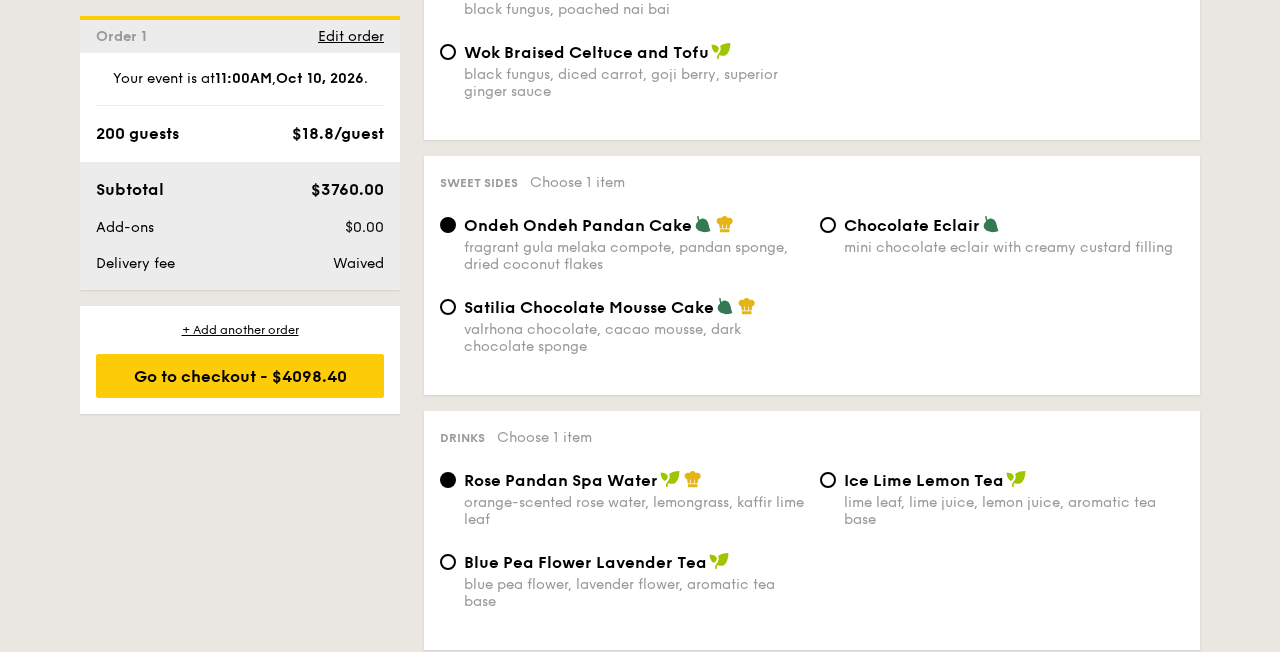 click on "Satilia Chocolate Mousse Cake valrhona chocolate, cacao mousse, dark chocolate sponge" at bounding box center (634, 326) 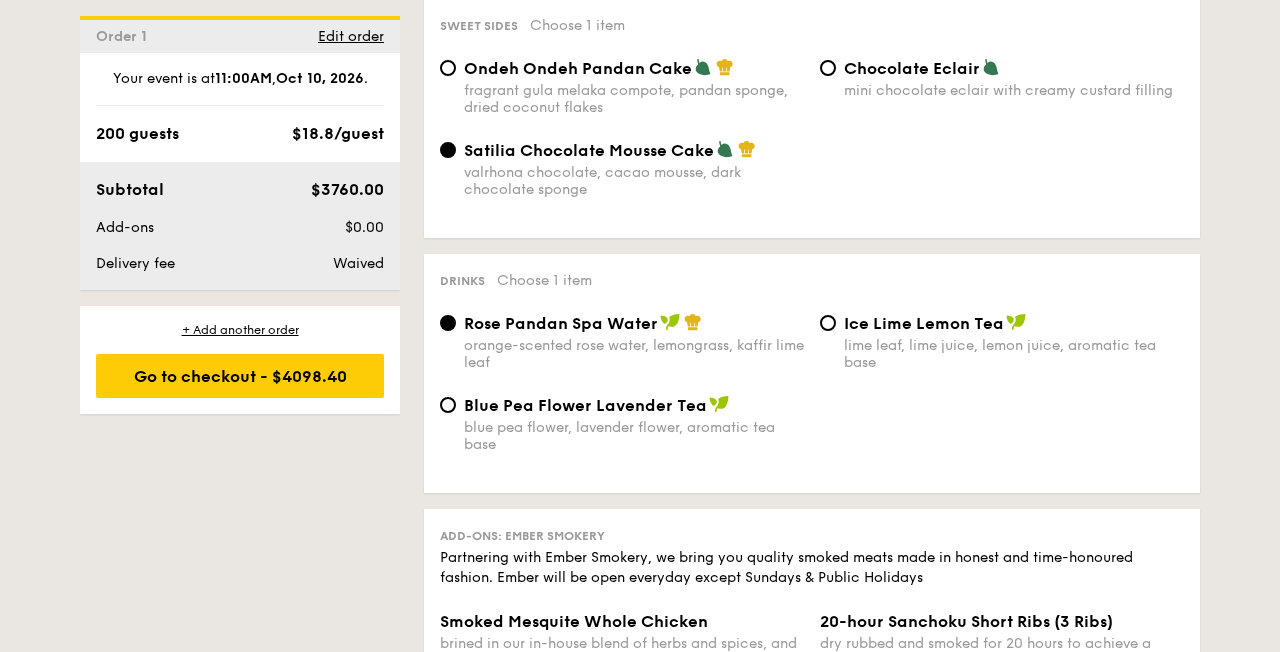 scroll, scrollTop: 1853, scrollLeft: 0, axis: vertical 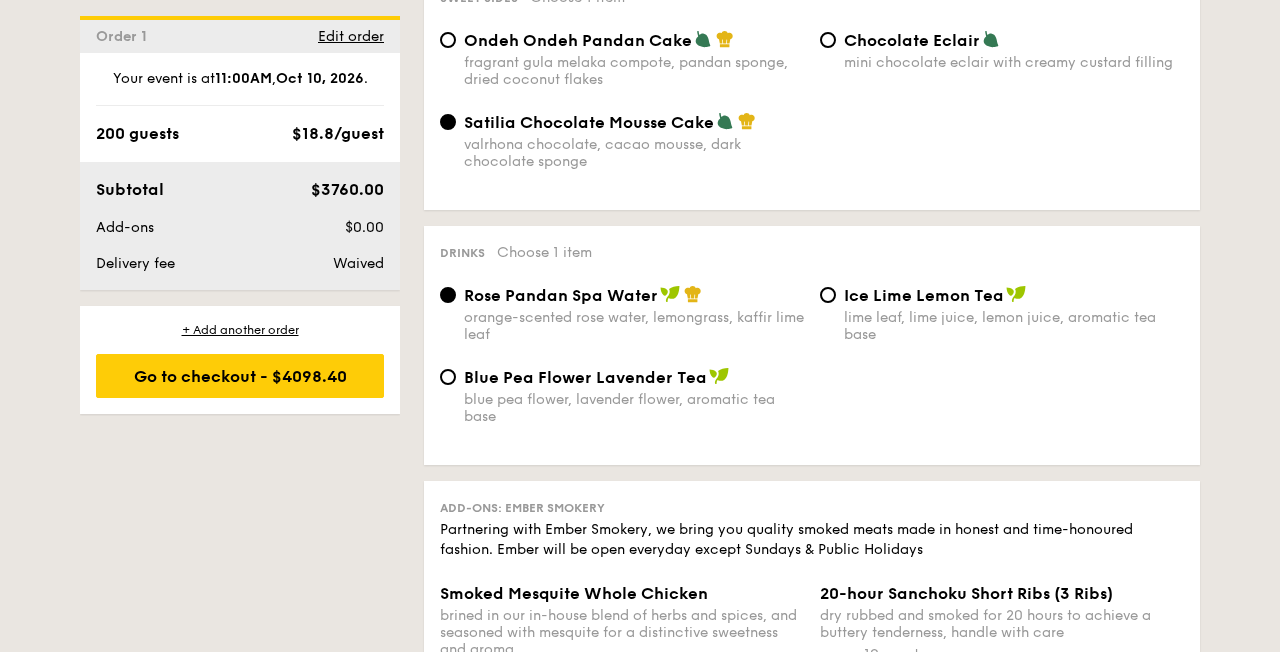 click on "blue pea flower, lavender flower, aromatic tea base" at bounding box center [634, 408] 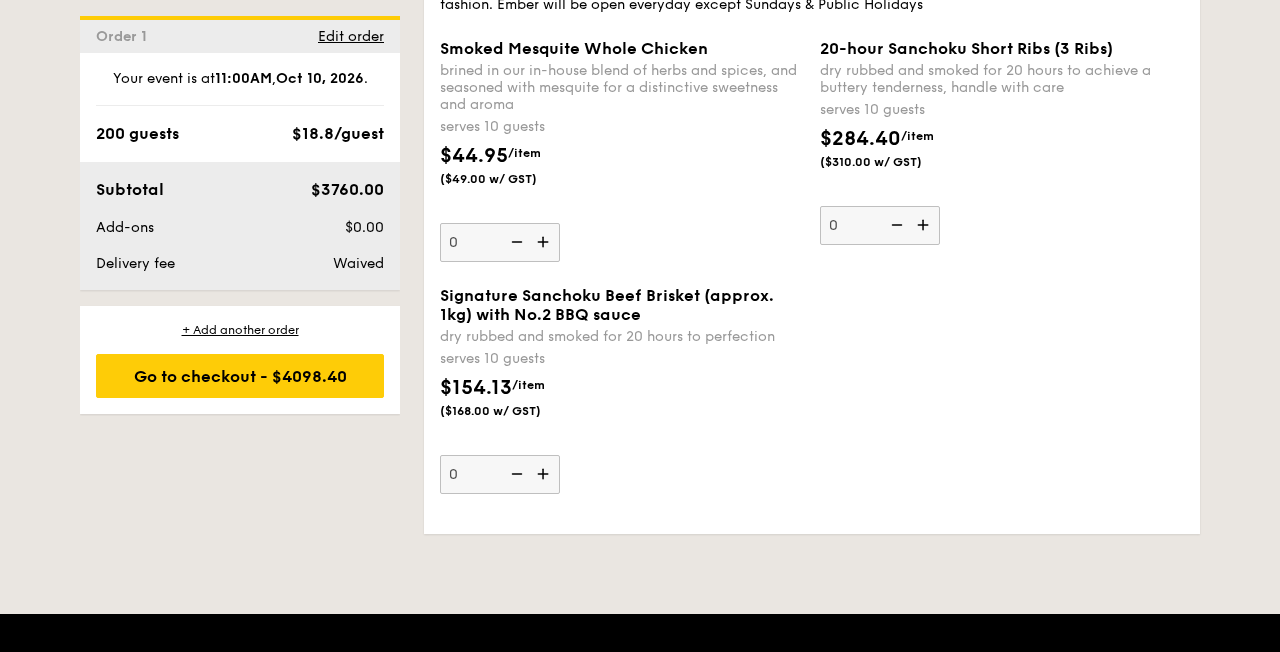 scroll, scrollTop: 2429, scrollLeft: 0, axis: vertical 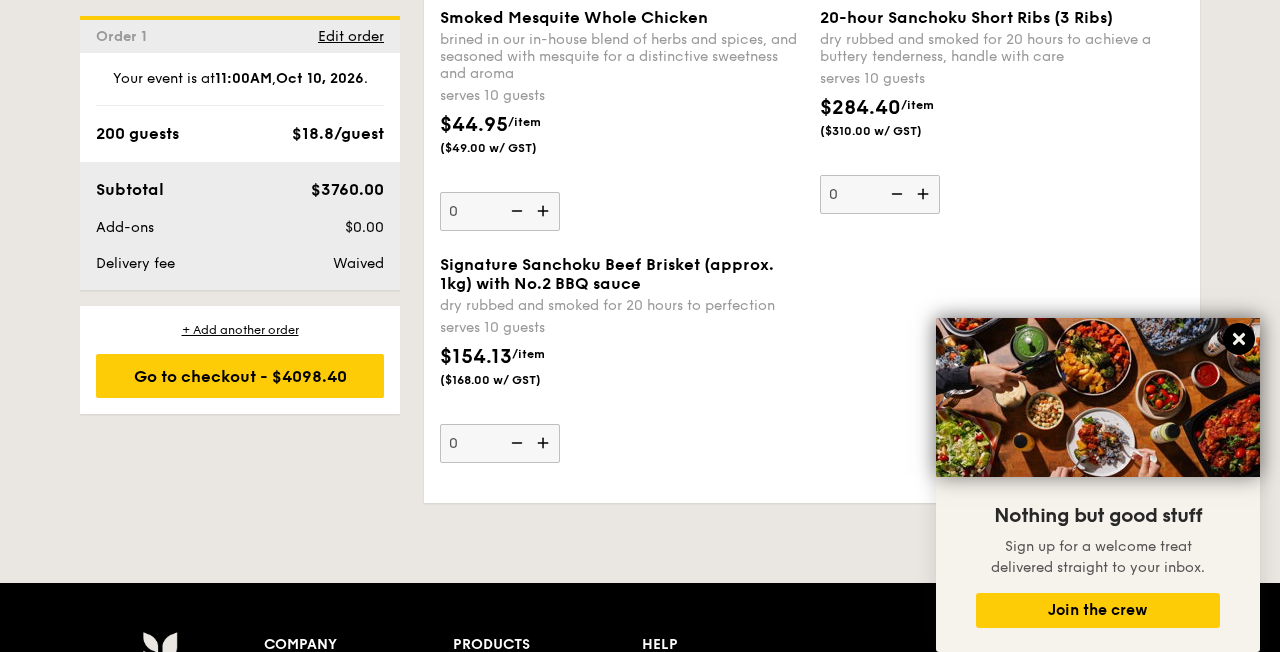 click 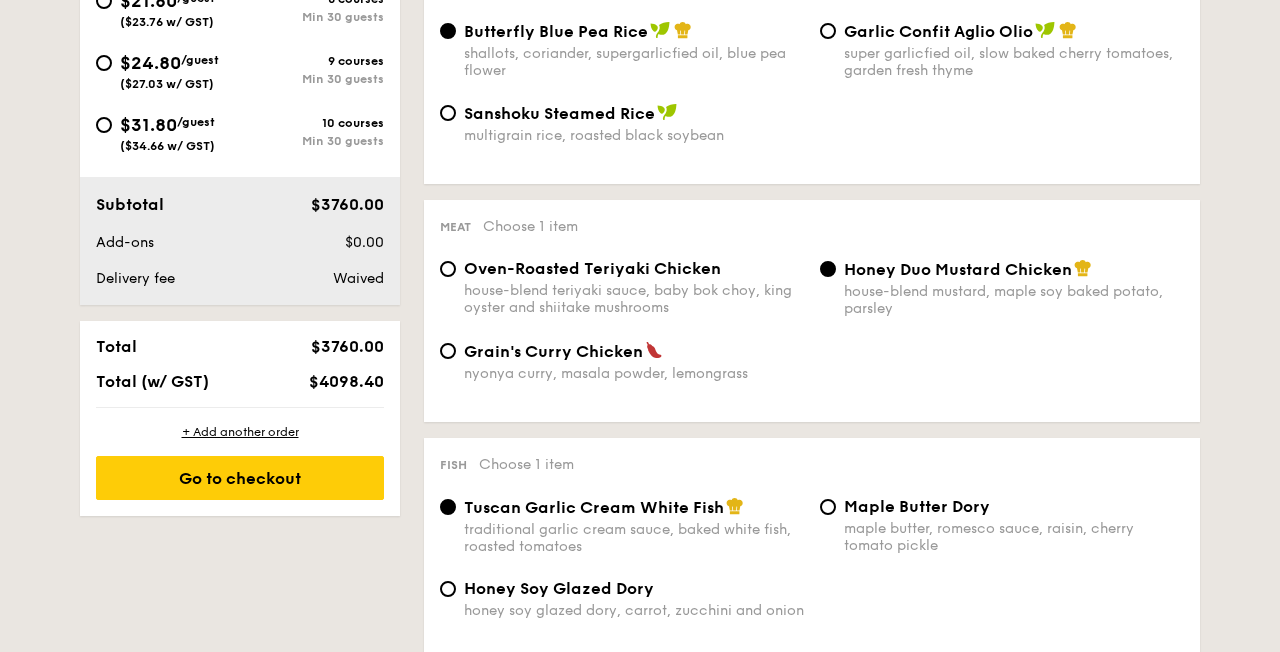 scroll, scrollTop: 900, scrollLeft: 0, axis: vertical 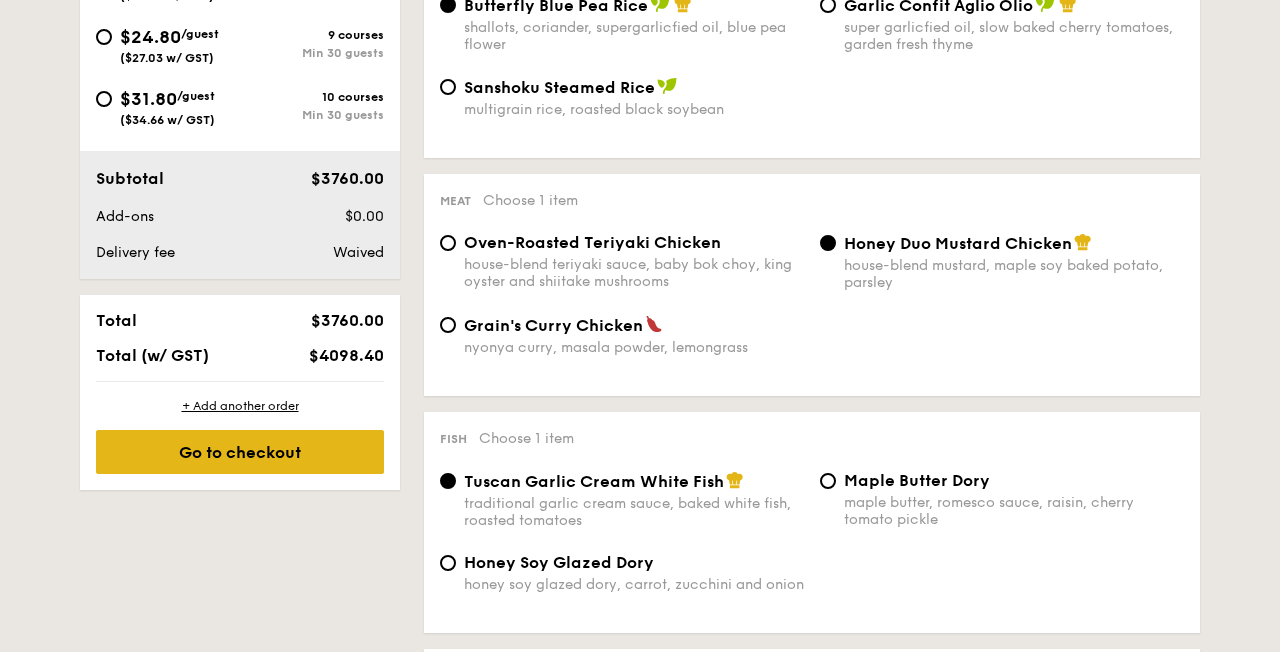 click on "Go to checkout" at bounding box center (240, 452) 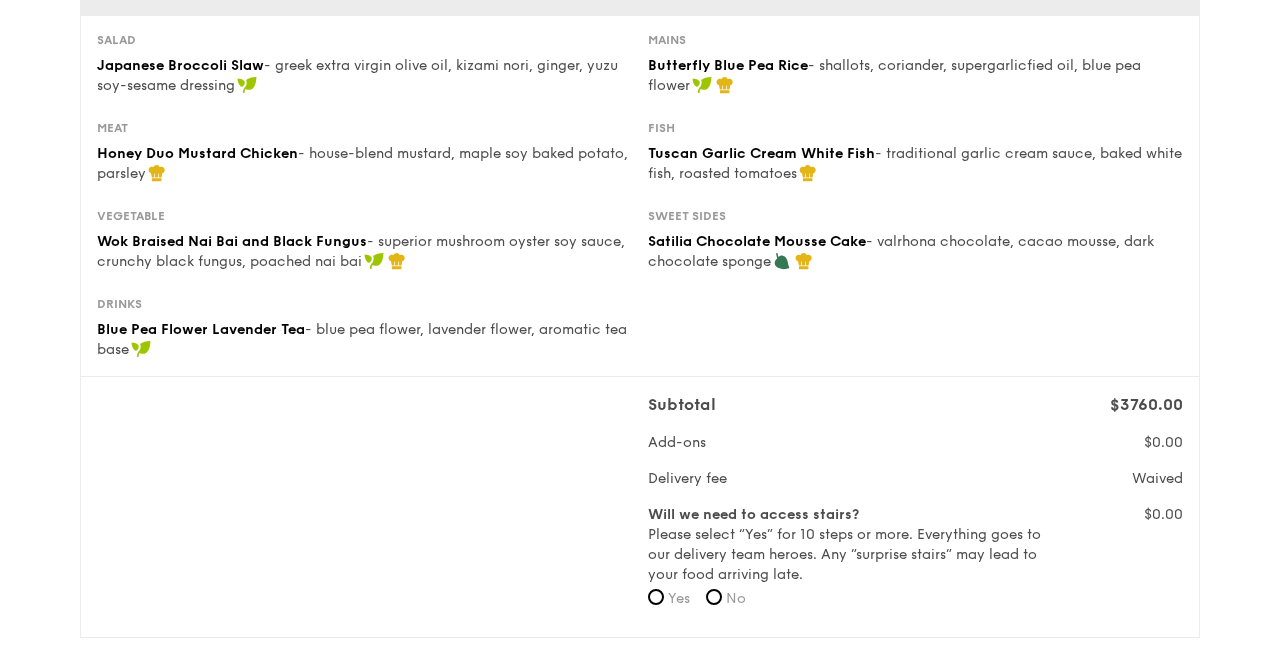 scroll, scrollTop: 281, scrollLeft: 0, axis: vertical 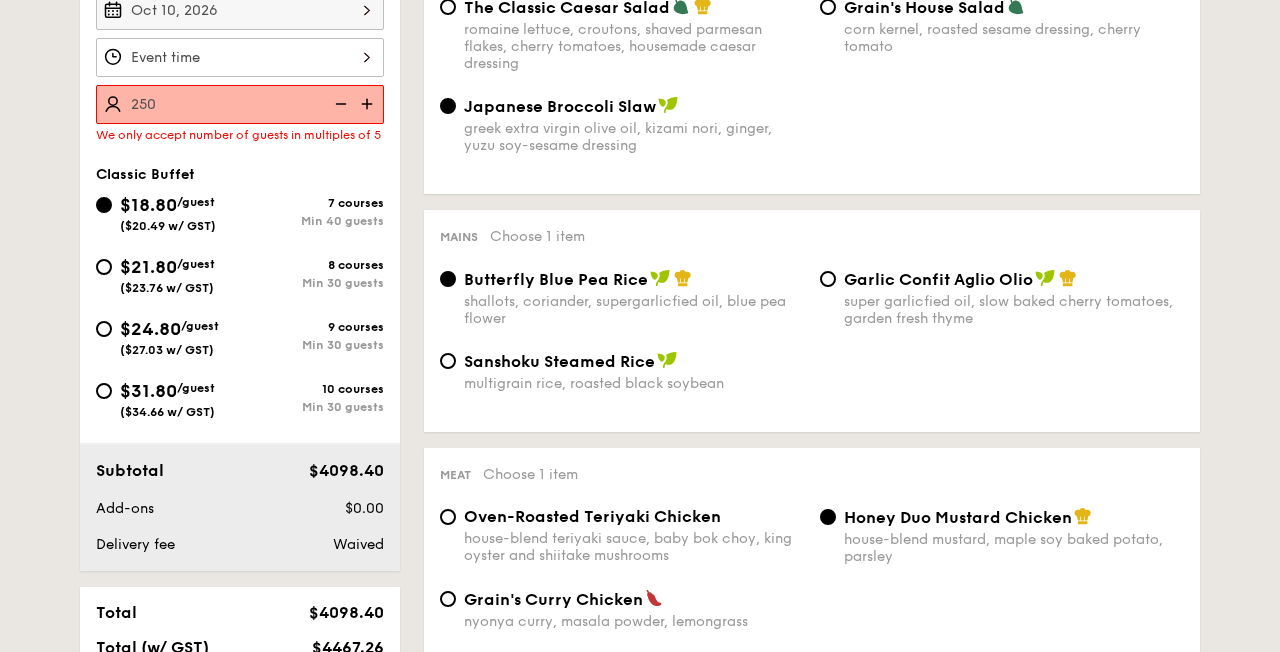 click on "250" at bounding box center [240, 104] 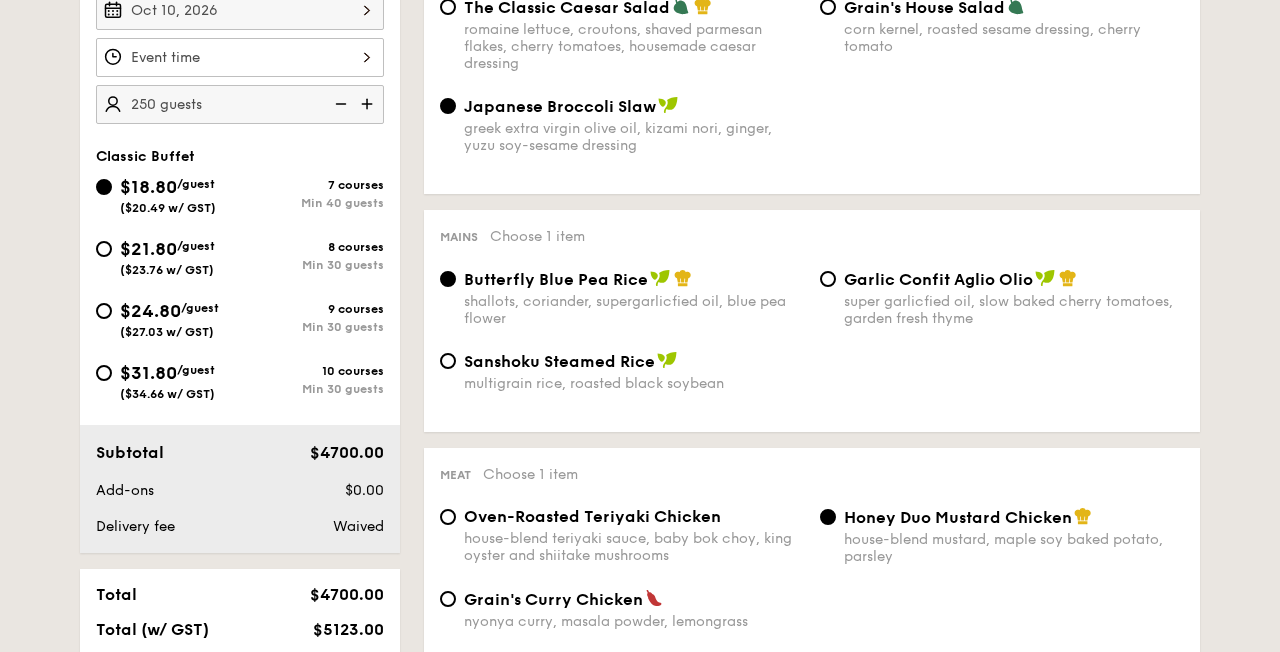 click on "Oct 10, 2026             250 guests
Classic Buffet
$18.80
/guest
($20.49 w/ GST)
7 courses
Min 40 guests
$21.80
/guest
($23.76 w/ GST)
8 courses
Min 30 guests
$24.80
/guest
($27.03 w/ GST)
9 courses
Min 30 guests
$31.80
/guest
($34.66 w/ GST)
10 courses
Min 30 guests
Subtotal
$4700.00
Add-ons
$0.00
Delivery fee
Waived" at bounding box center (240, 264) 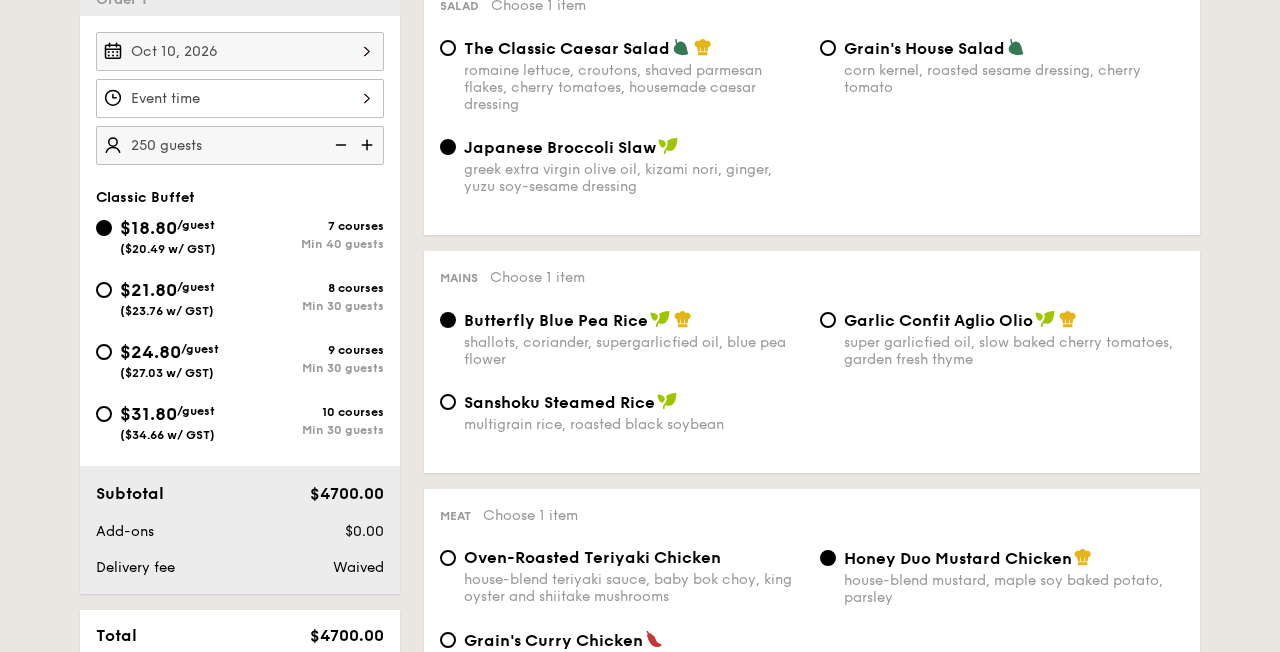 scroll, scrollTop: 582, scrollLeft: 0, axis: vertical 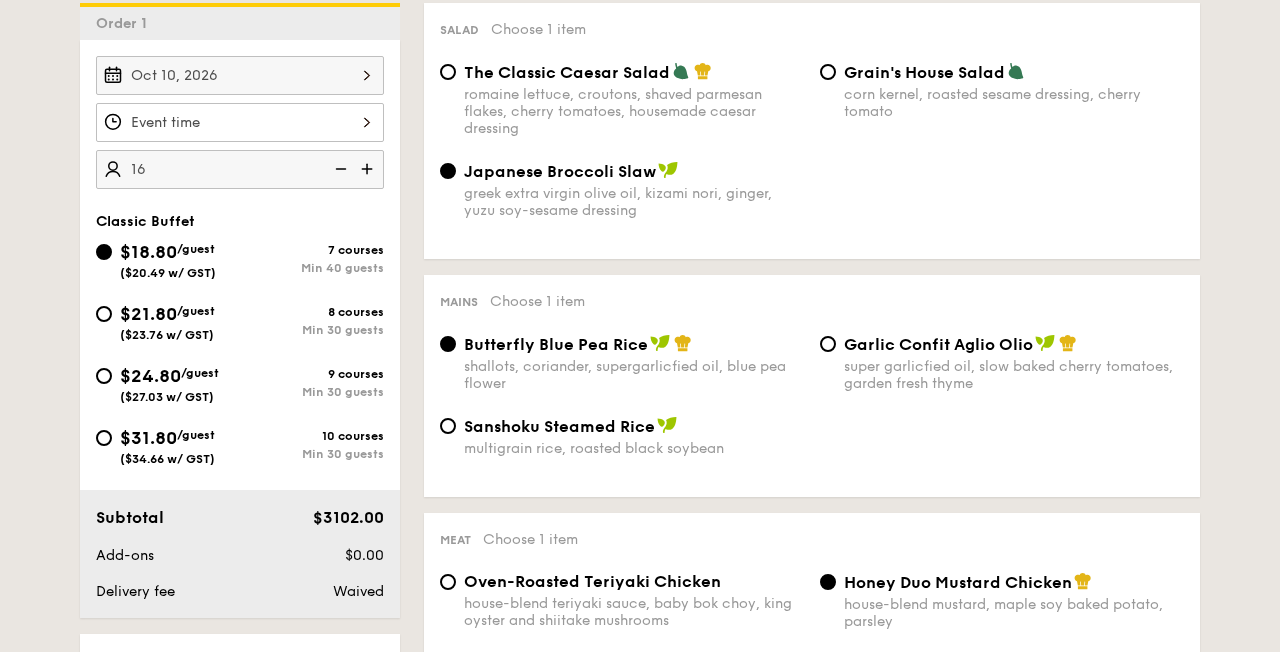 type on "1" 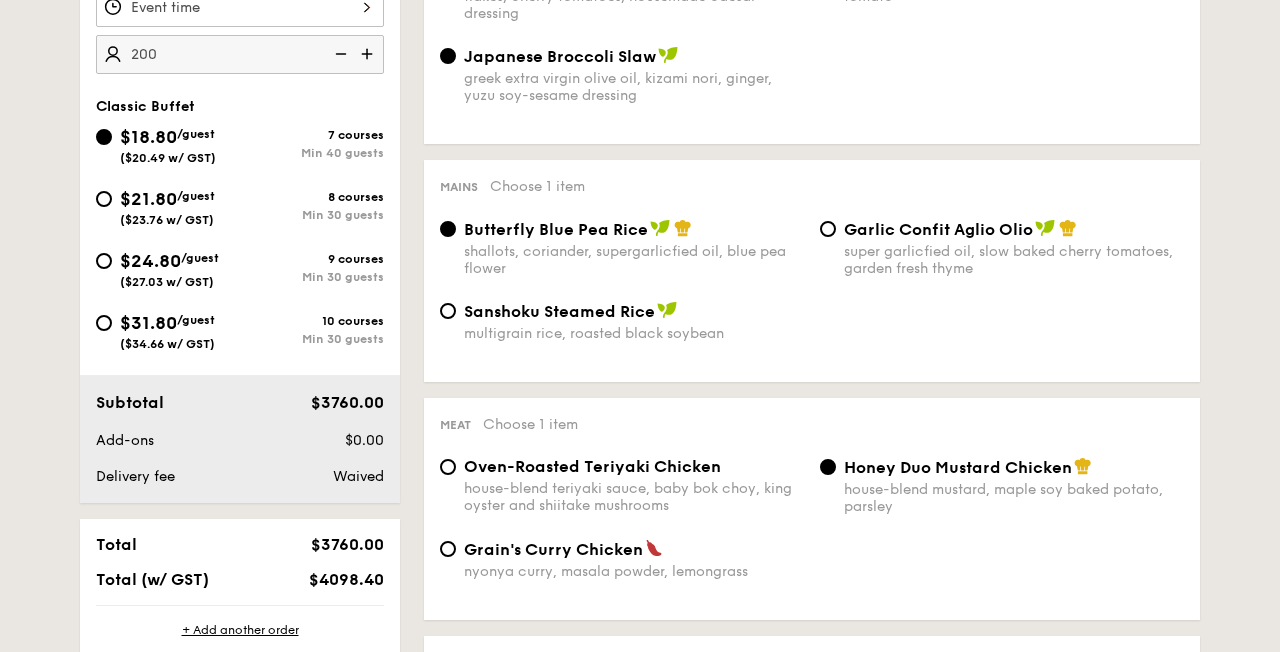 scroll, scrollTop: 695, scrollLeft: 0, axis: vertical 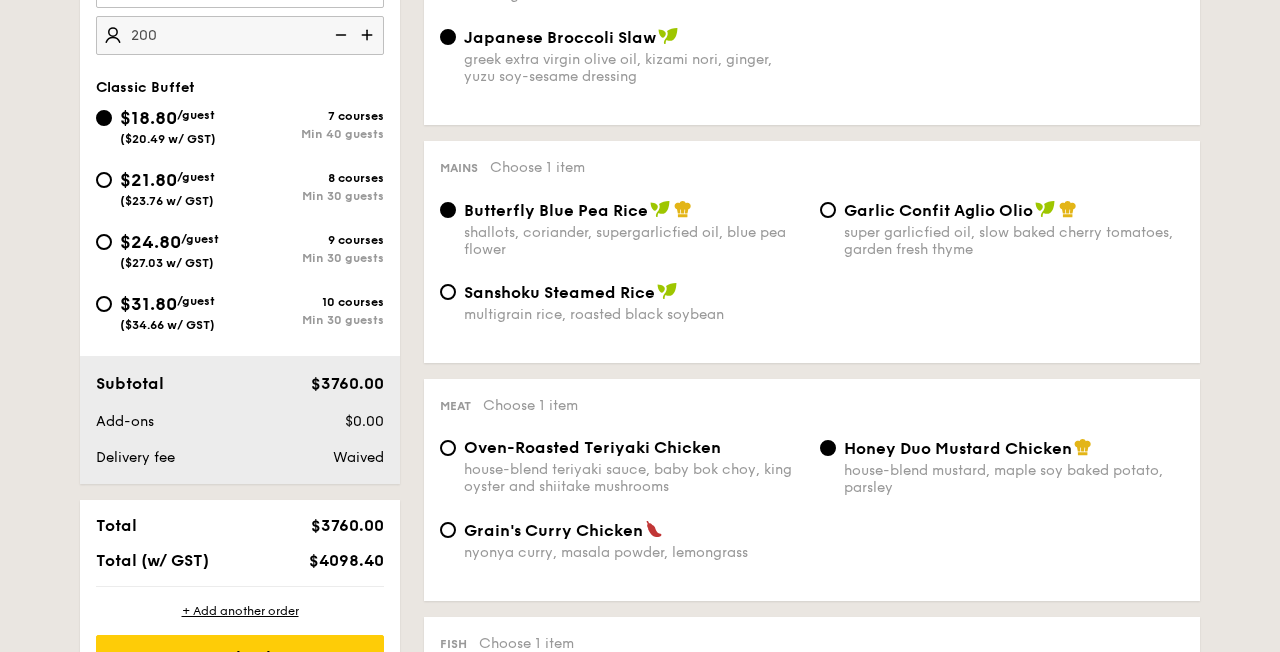 type on "200 guests" 